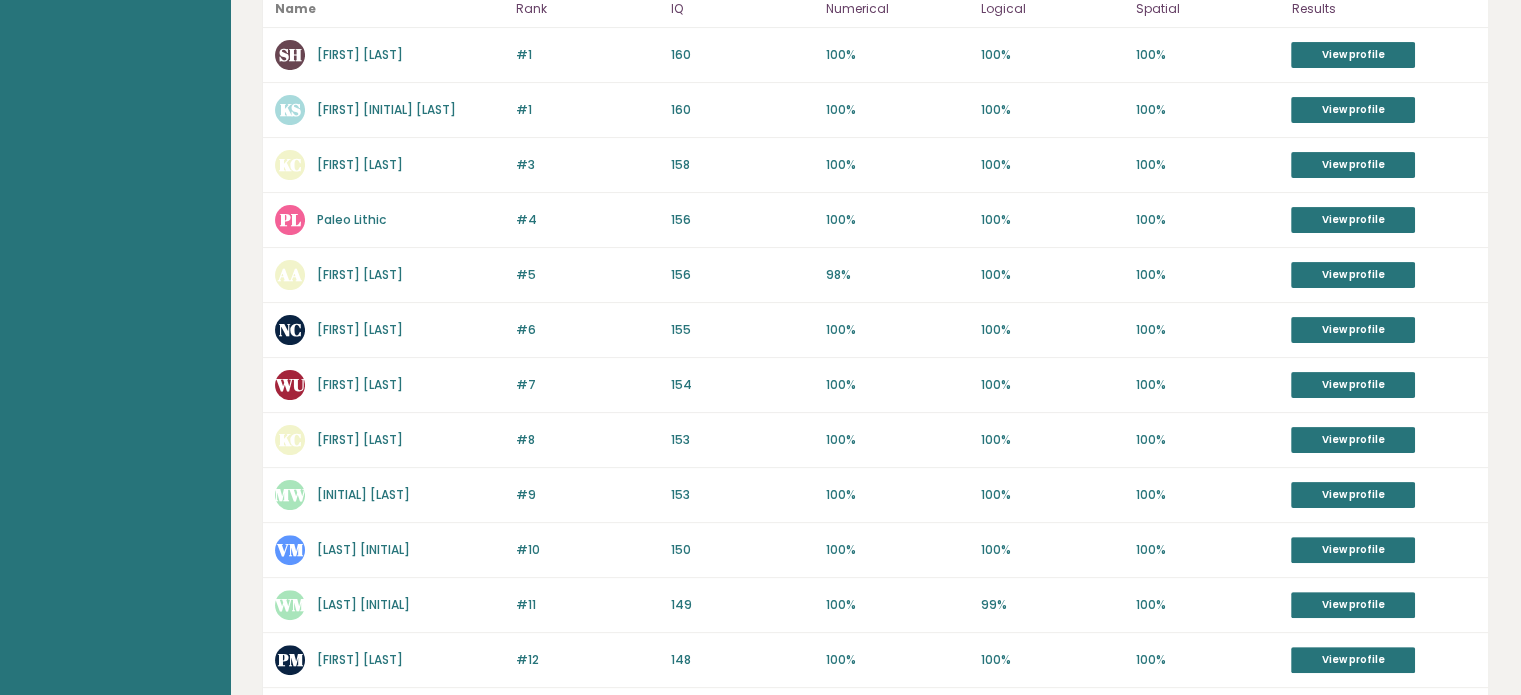 scroll, scrollTop: 451, scrollLeft: 0, axis: vertical 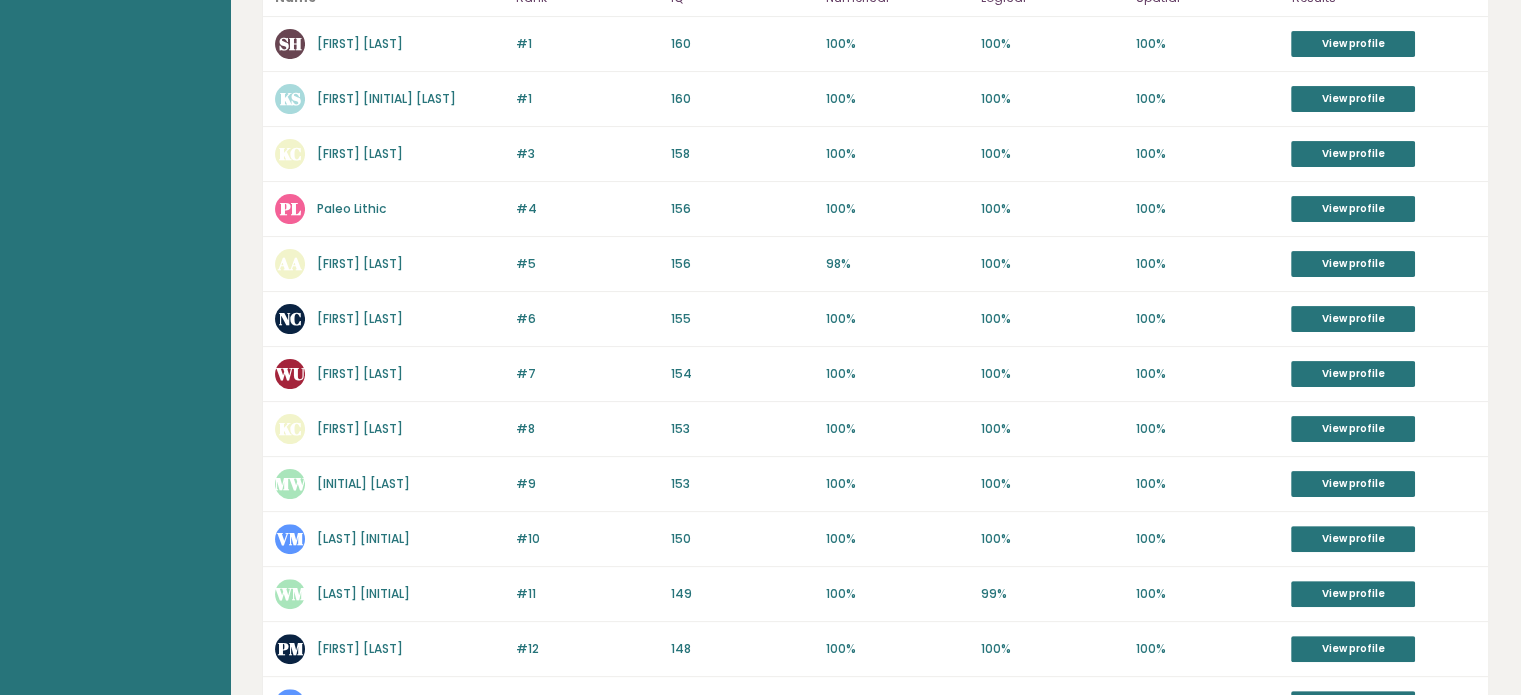 click on "#5
AA
Aravindan Asairetnam
156
#5
156
98%
100%
100%
View profile" at bounding box center [875, 264] 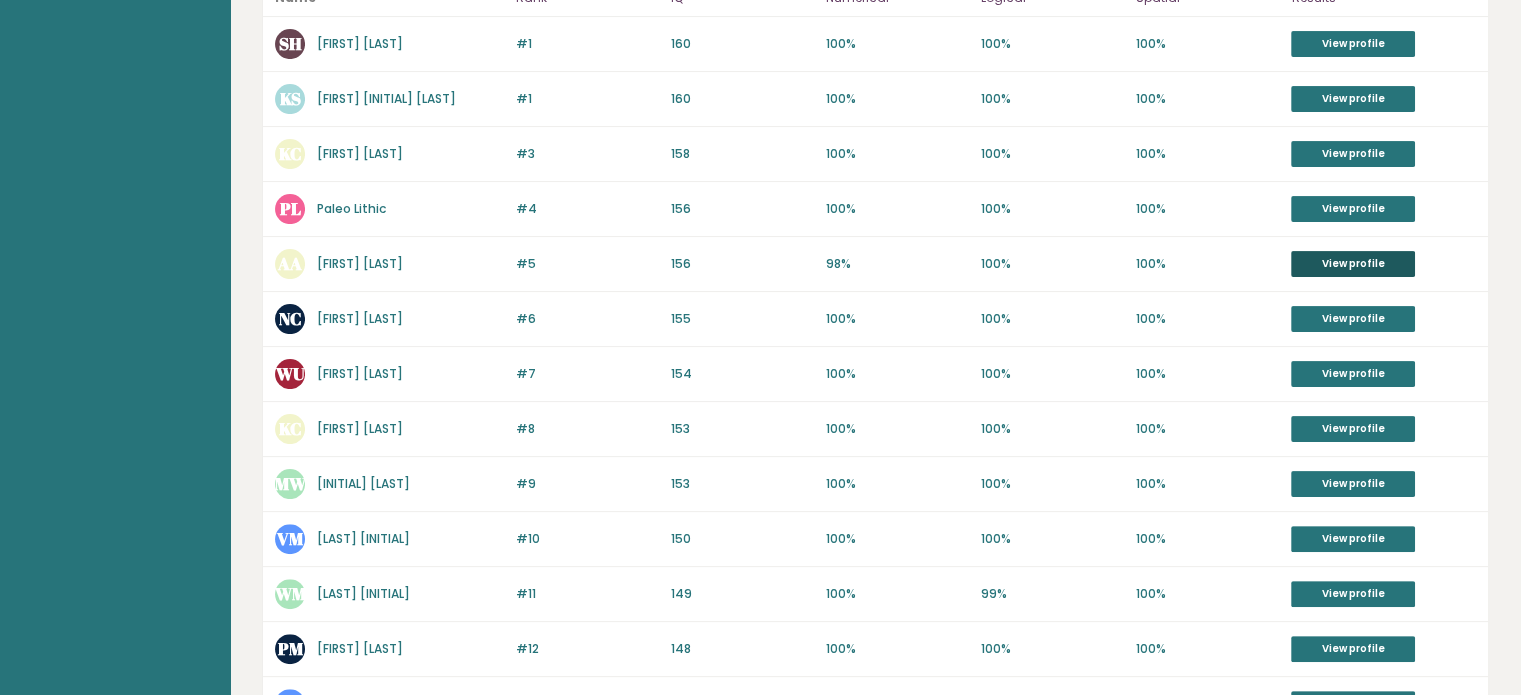 click on "View profile" at bounding box center [1353, 264] 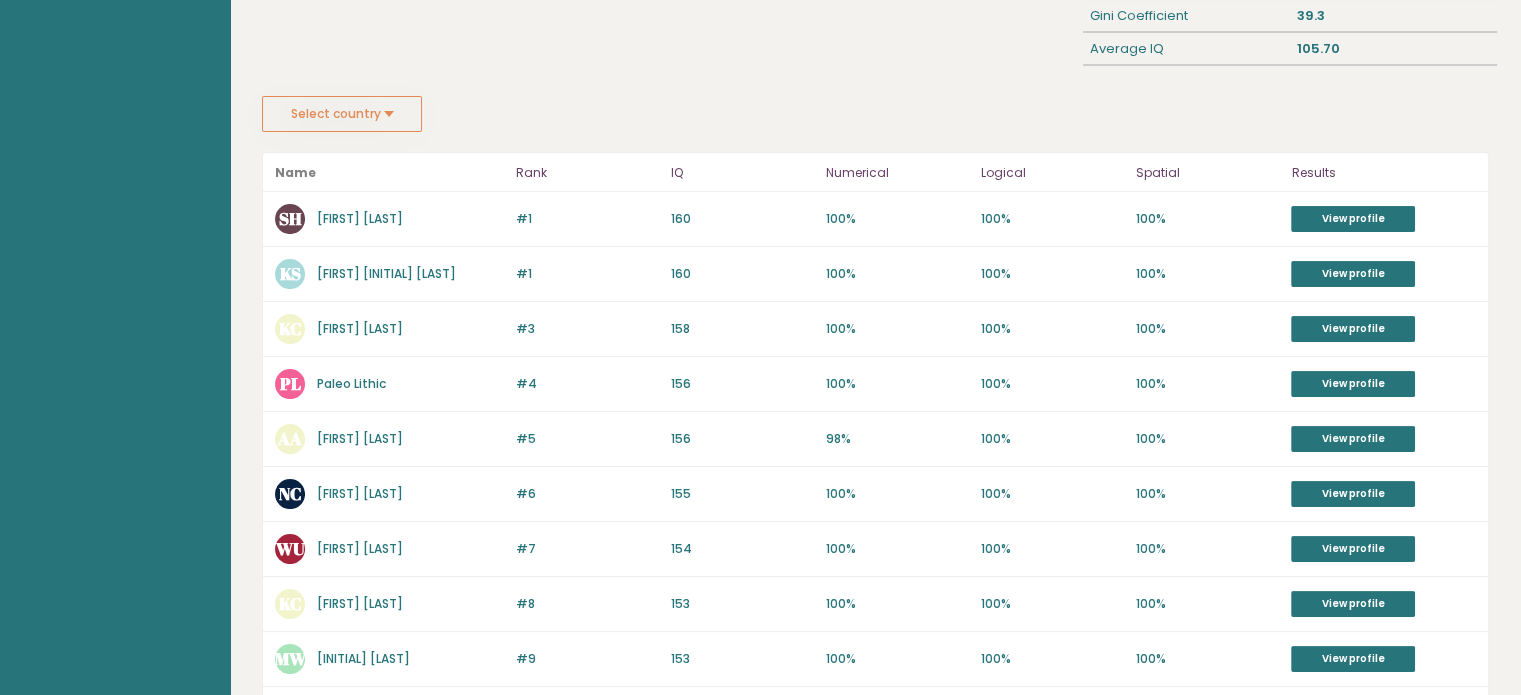 scroll, scrollTop: 0, scrollLeft: 0, axis: both 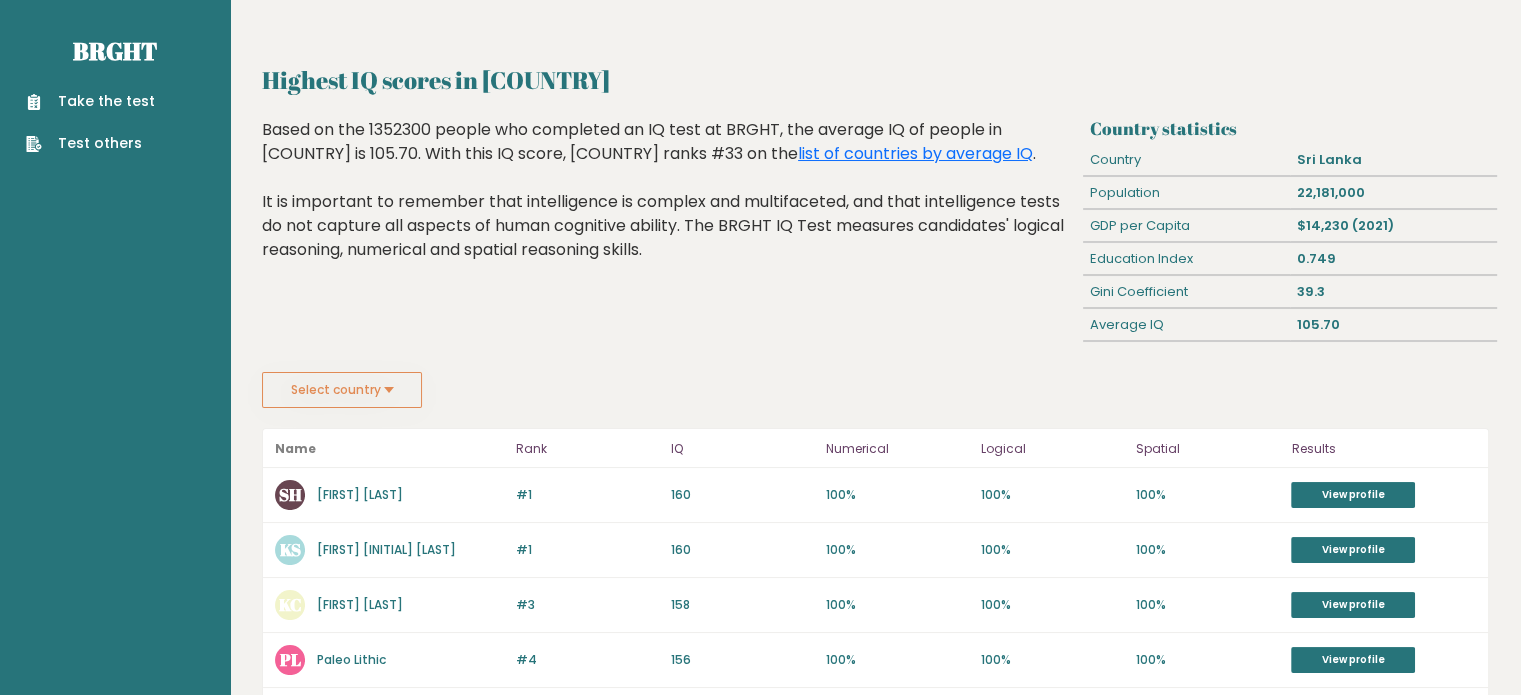 click on "Take the test" at bounding box center (90, 101) 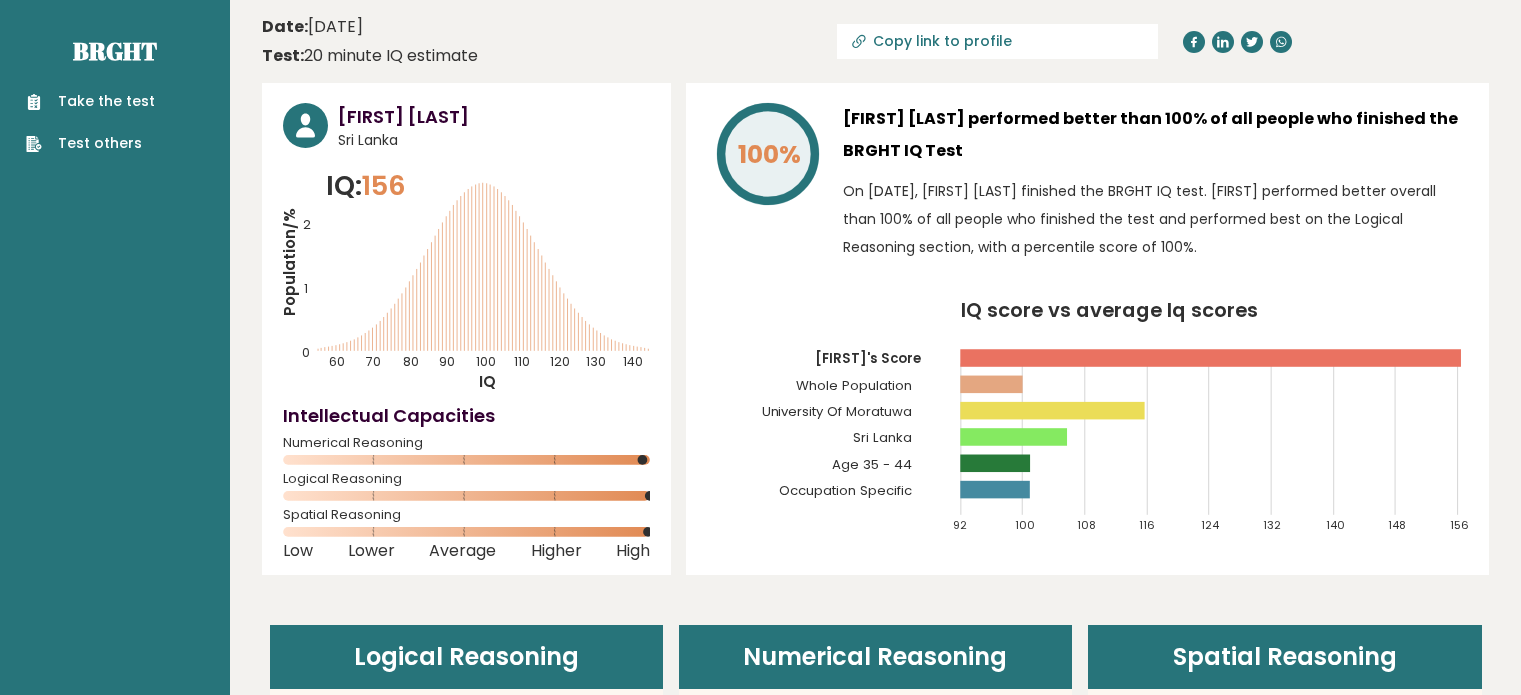 scroll, scrollTop: 0, scrollLeft: 0, axis: both 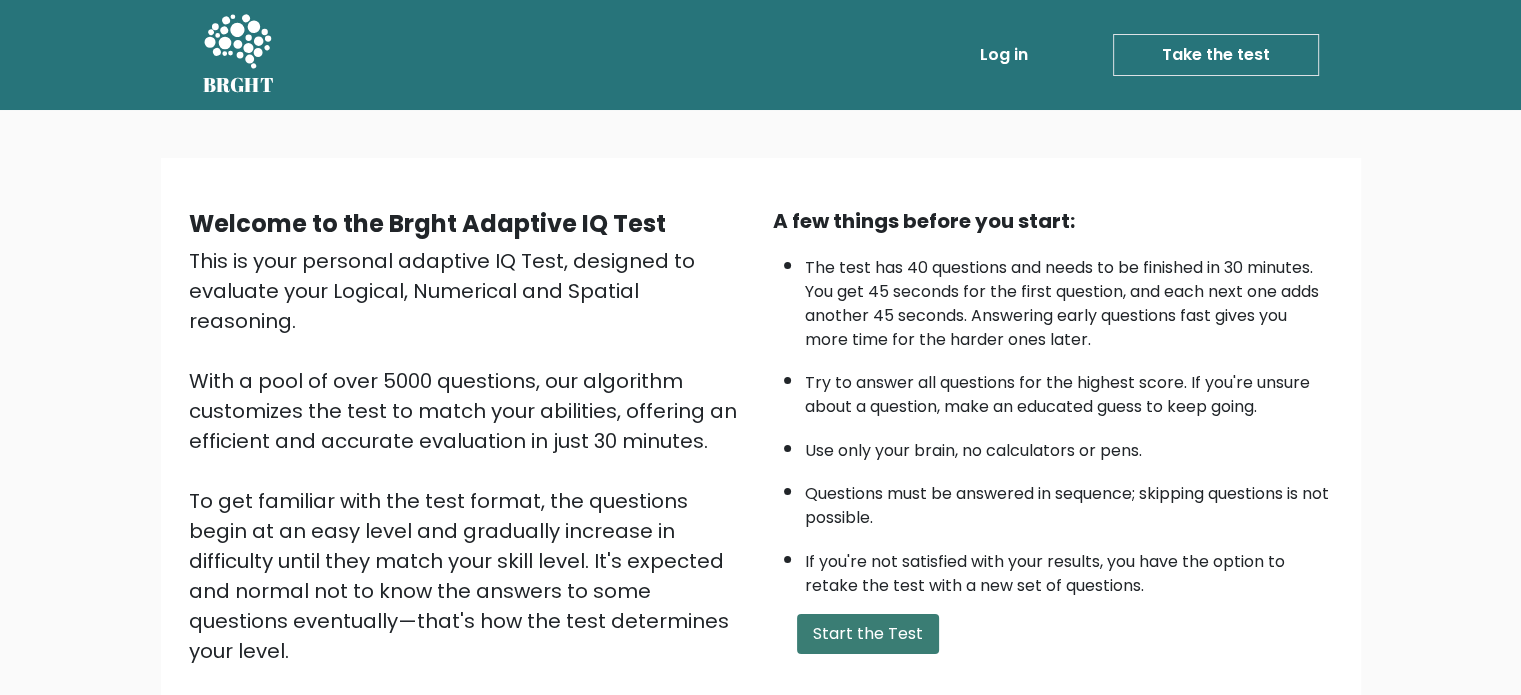click on "Start the Test" at bounding box center [868, 634] 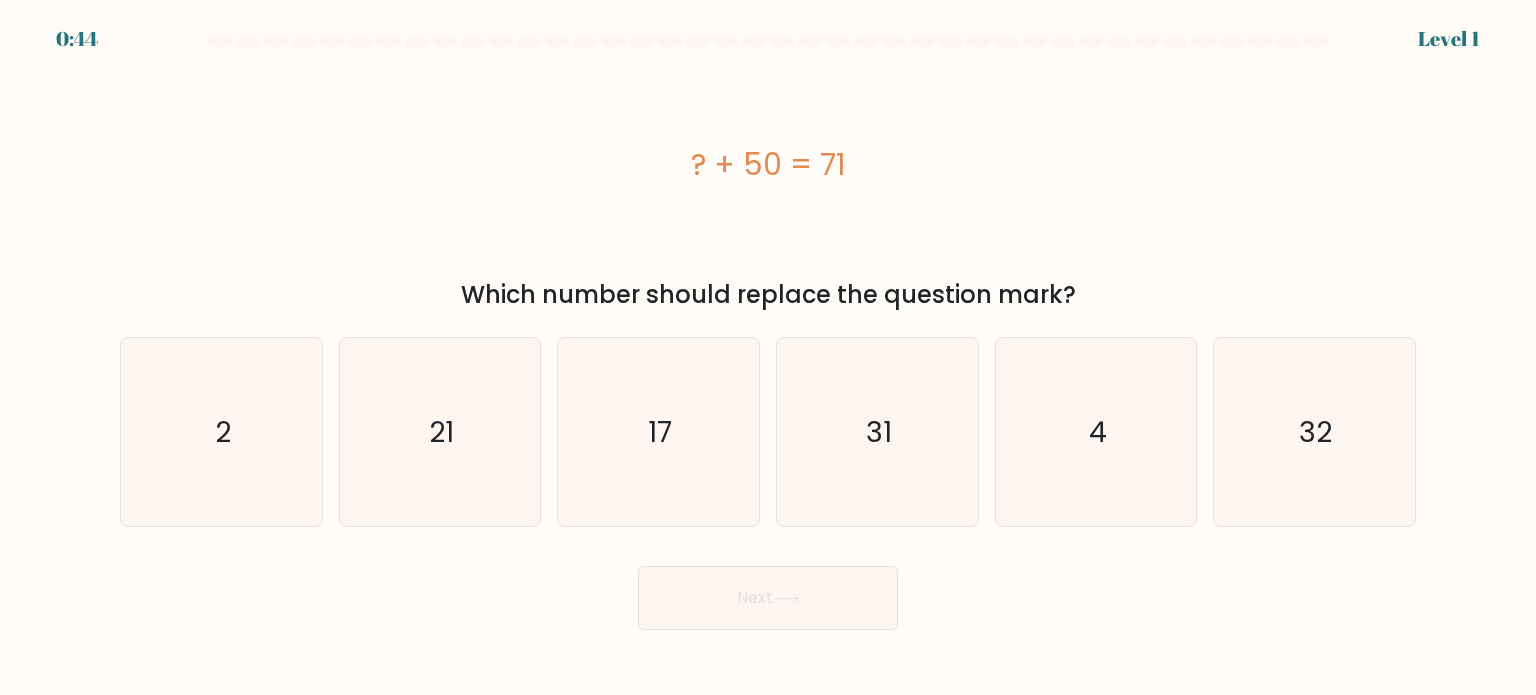 scroll, scrollTop: 0, scrollLeft: 0, axis: both 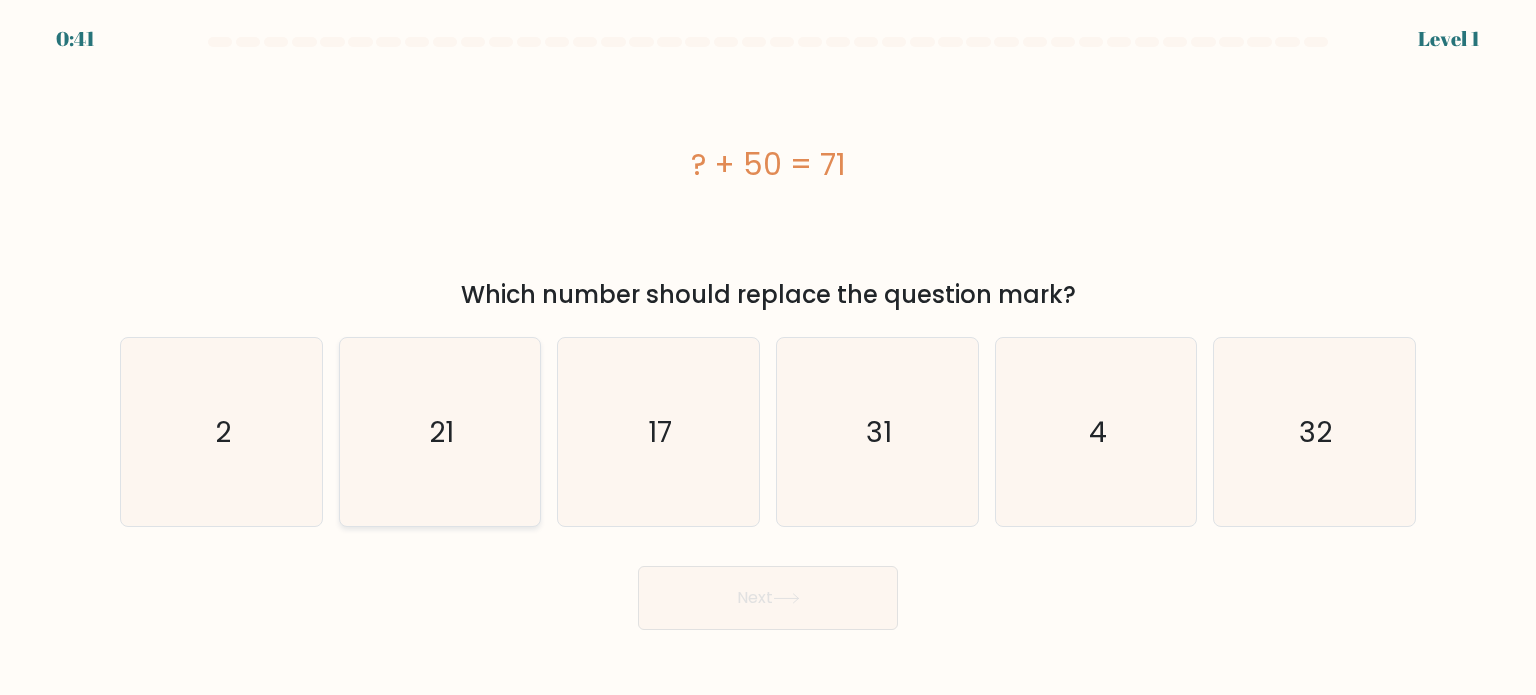 click on "21" 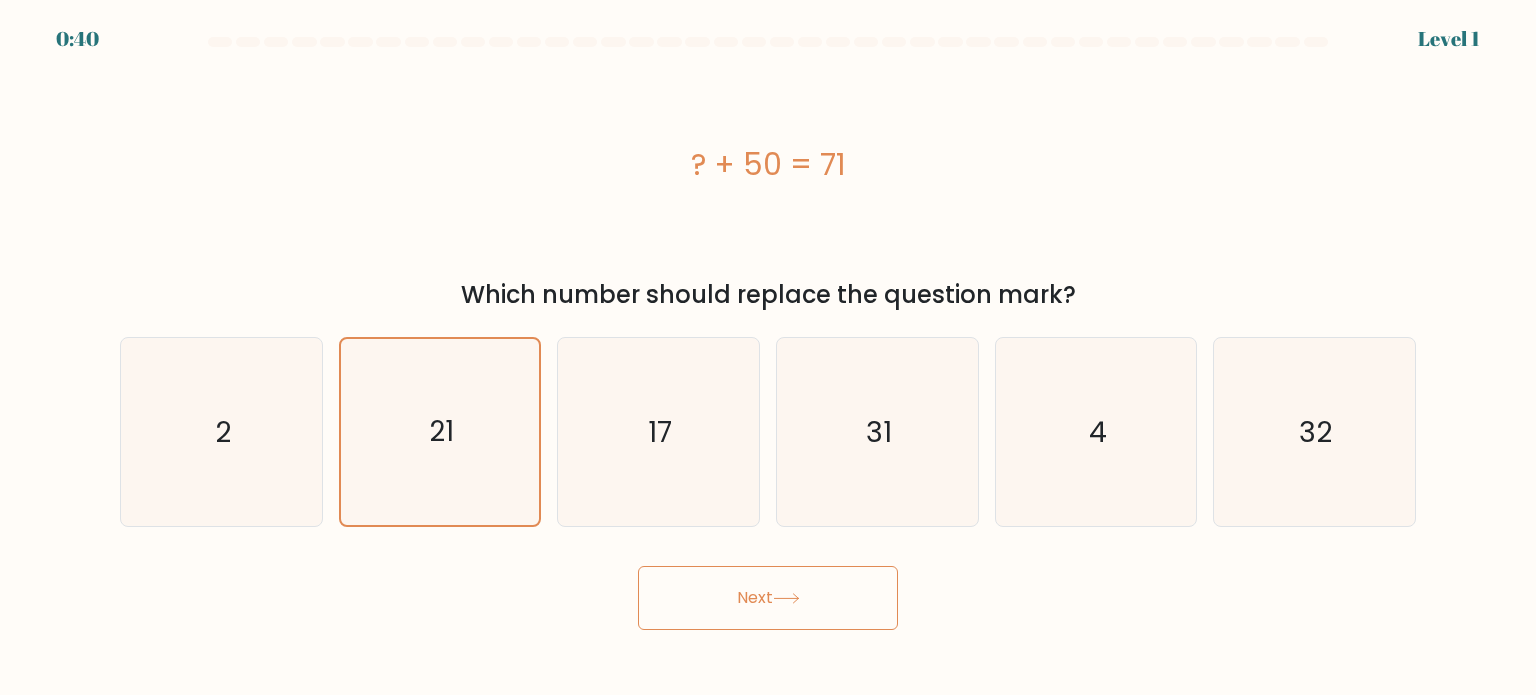 click on "Next" at bounding box center (768, 598) 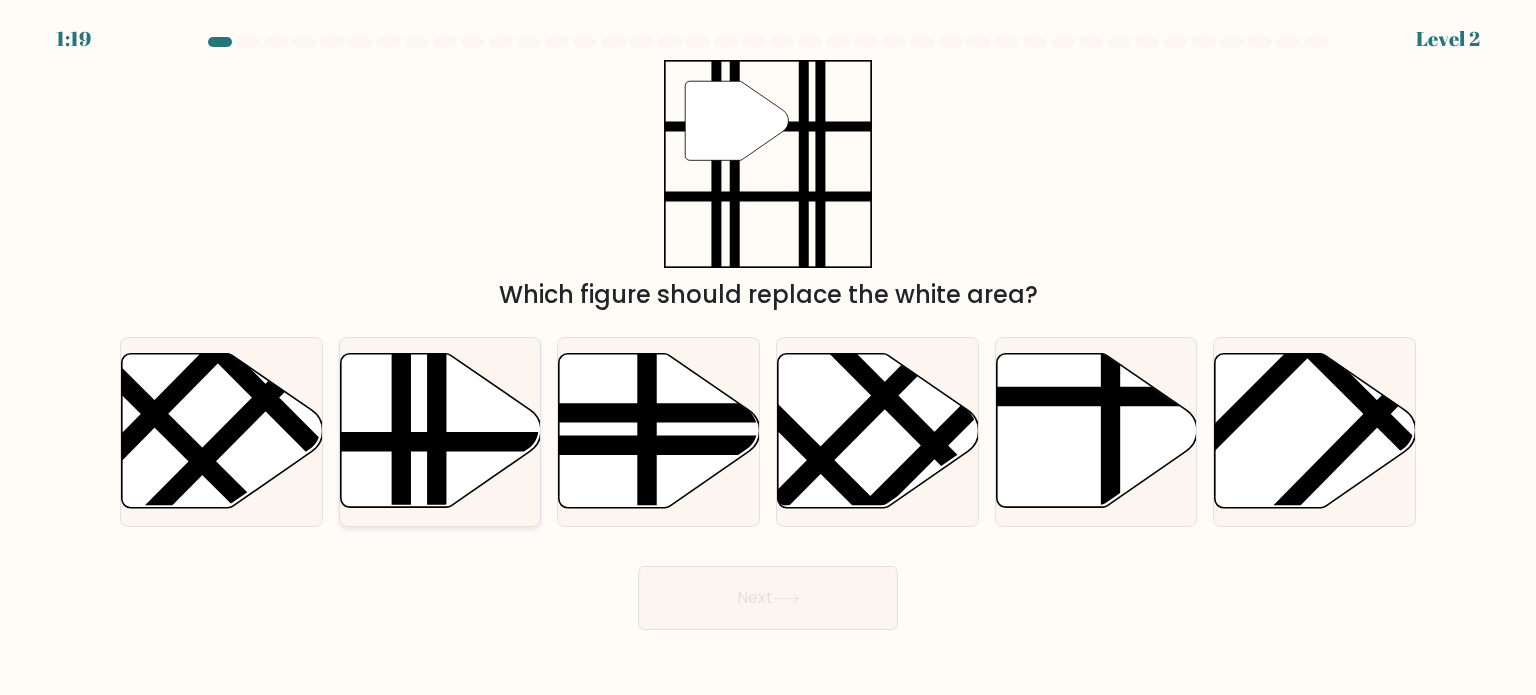 click 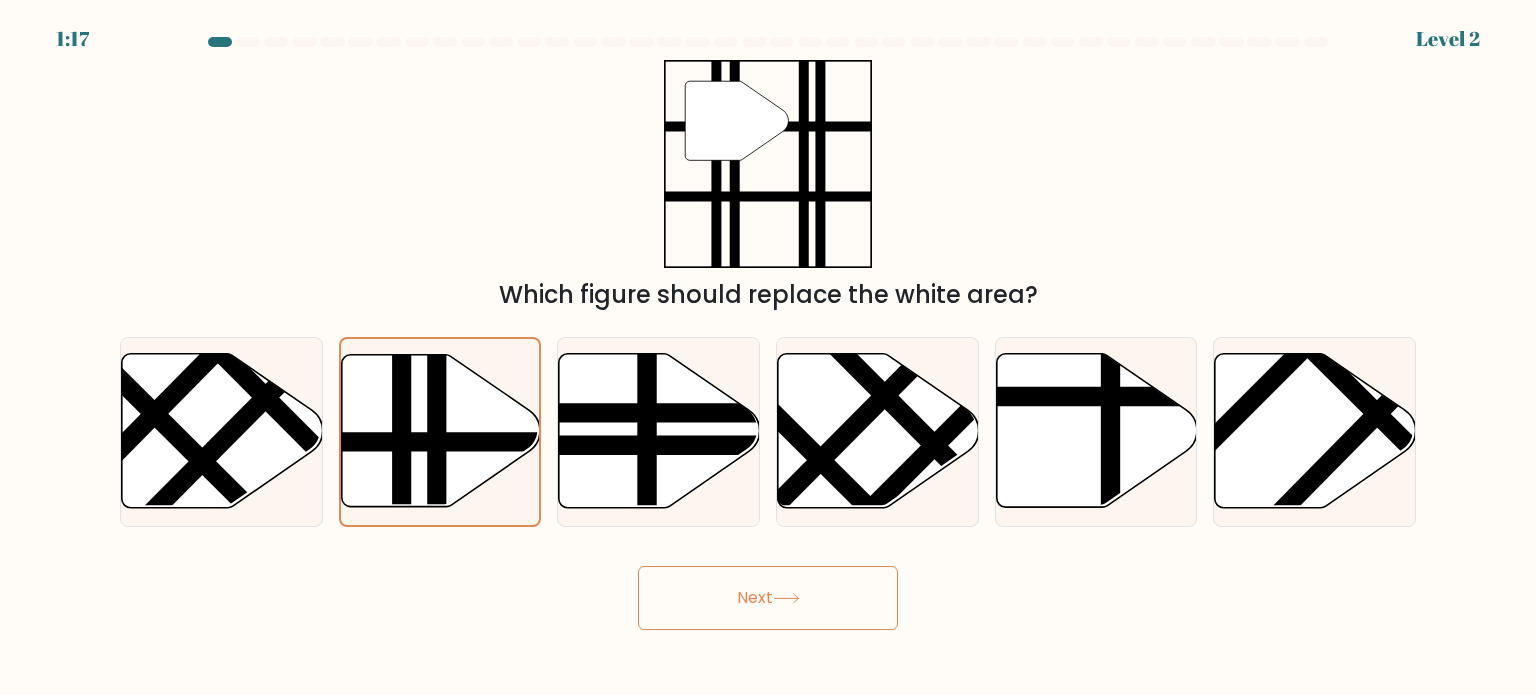 click on "Next" at bounding box center (768, 598) 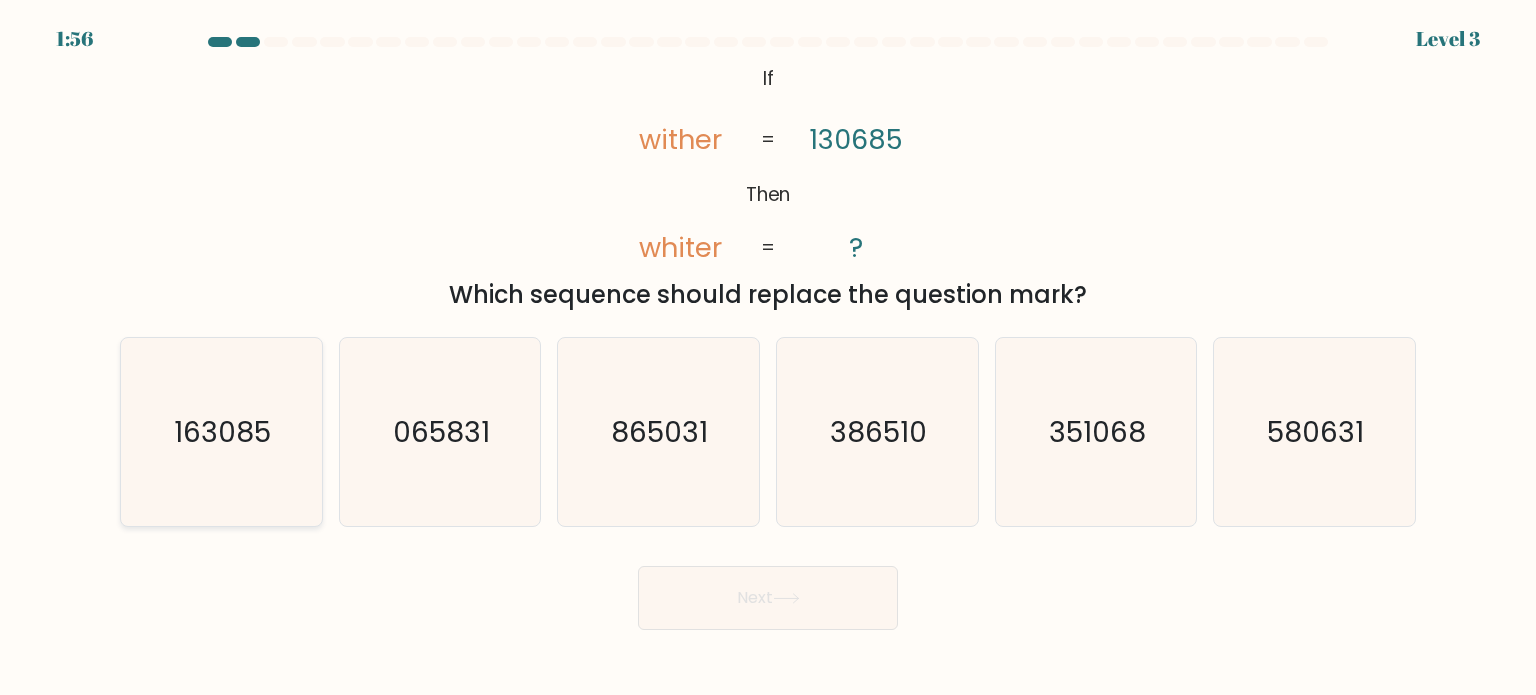 click on "163085" 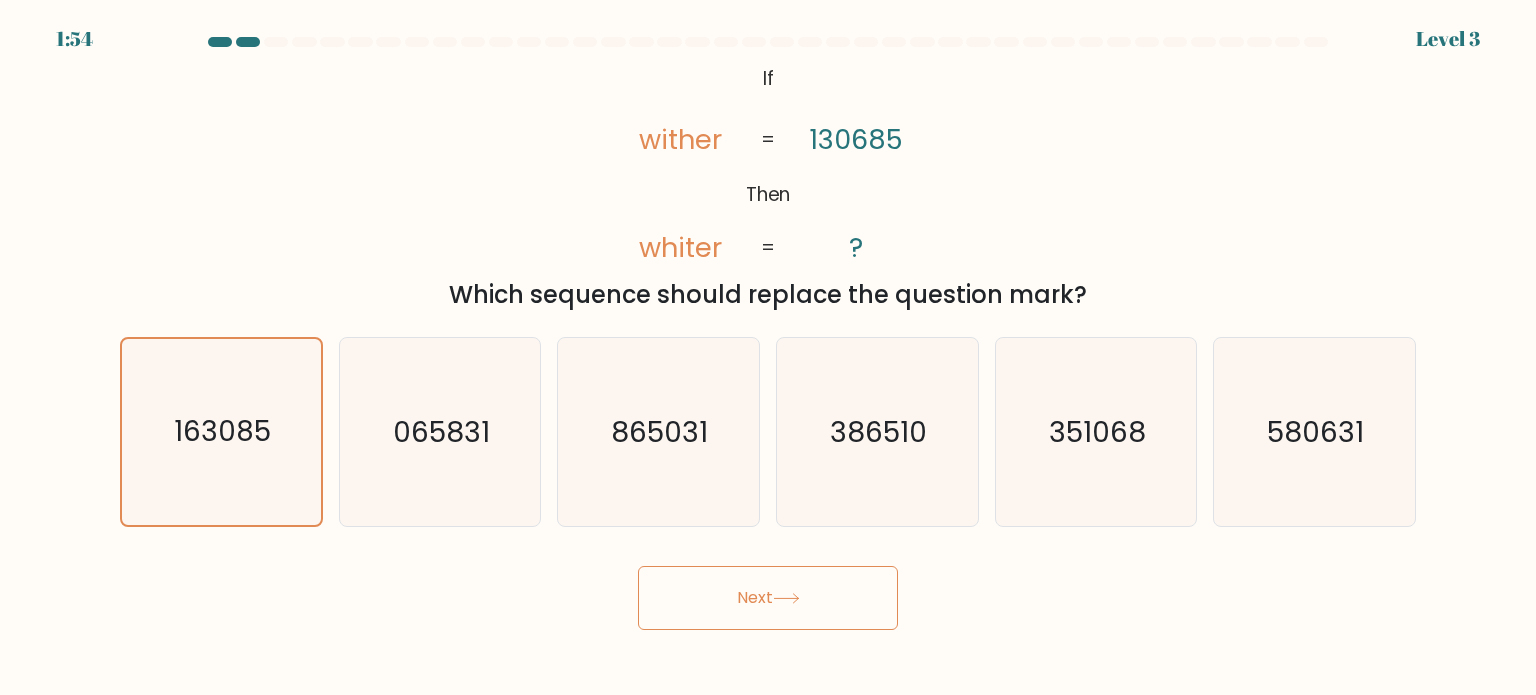 click on "Next" at bounding box center (768, 598) 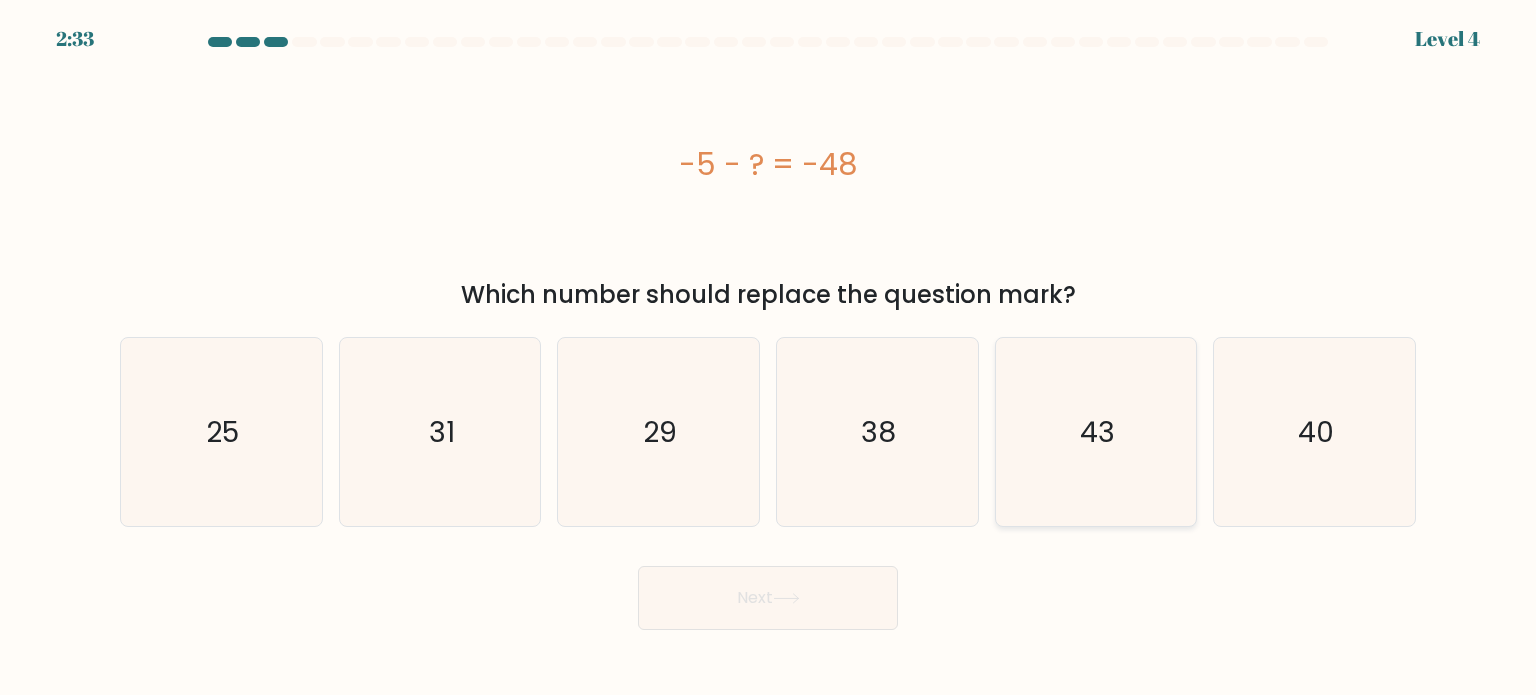 click on "43" 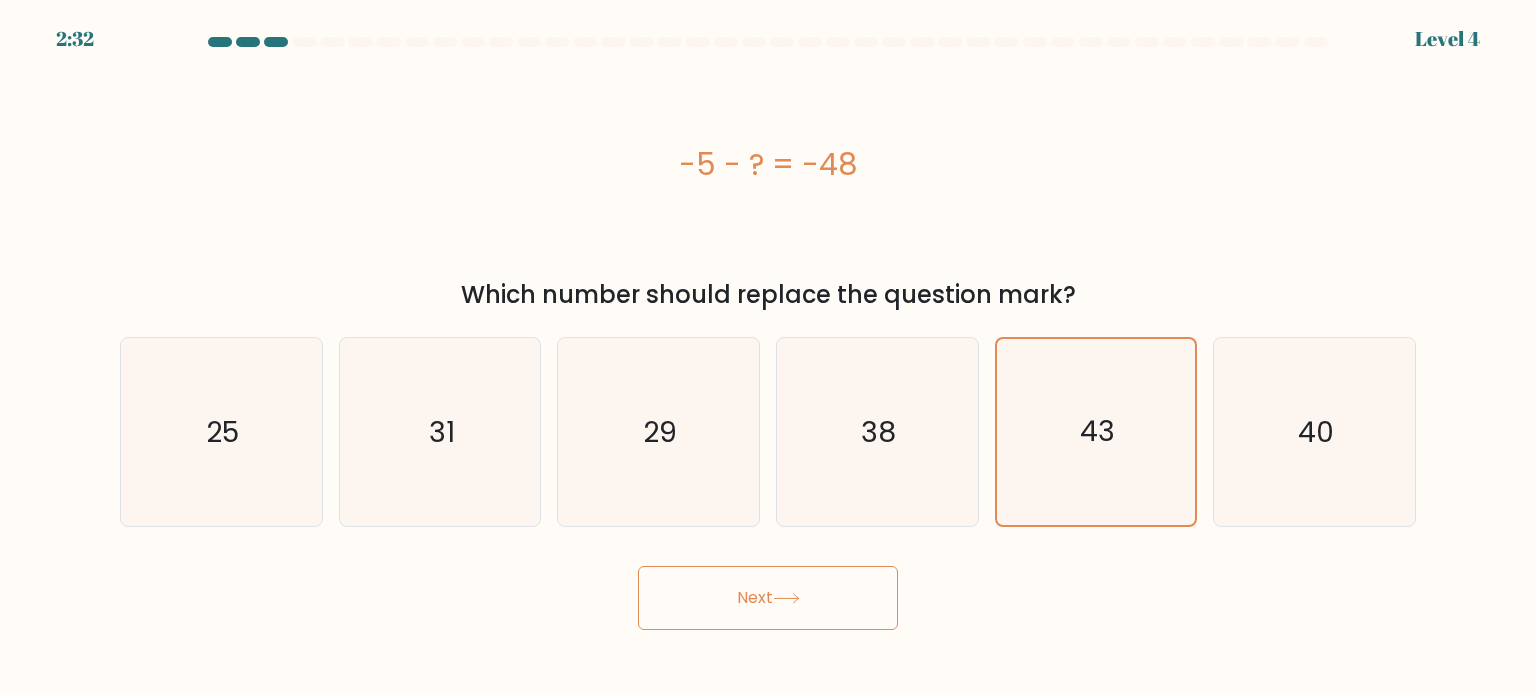 click 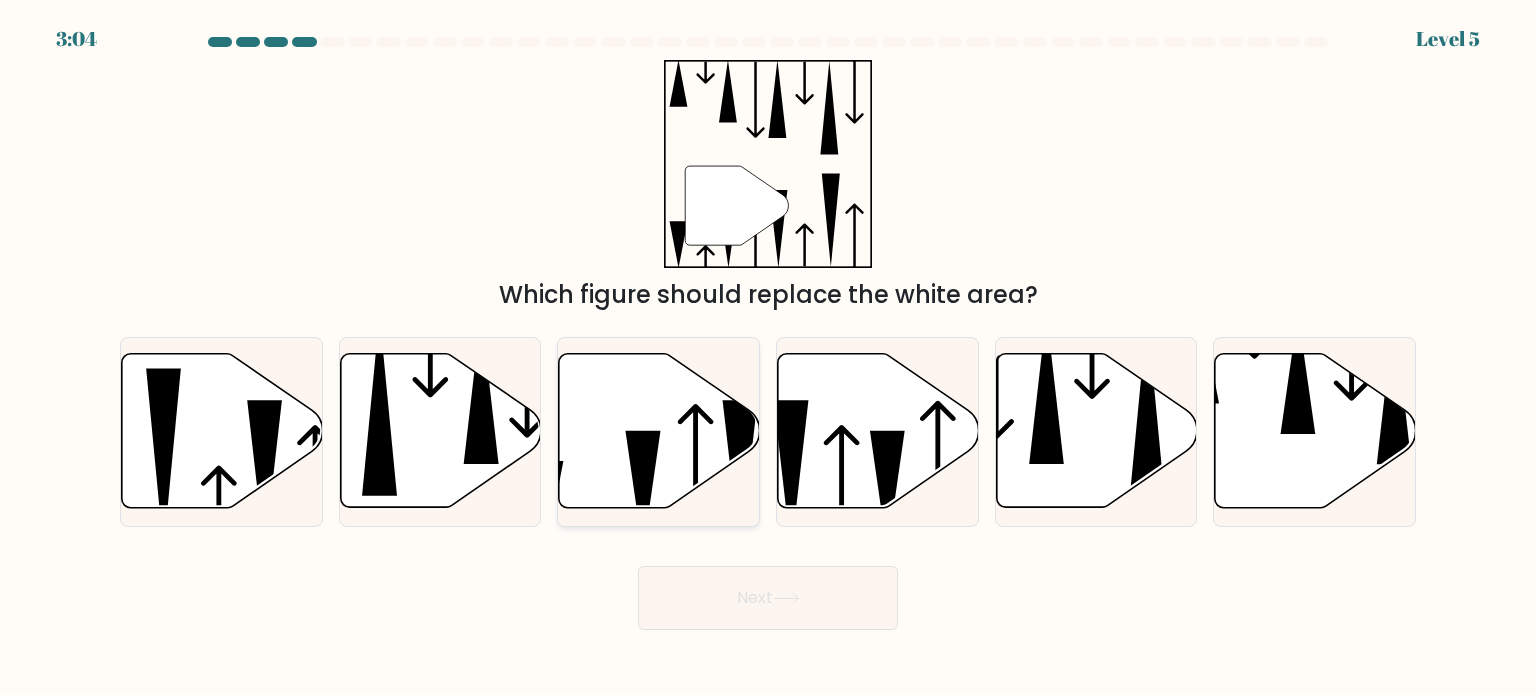 click 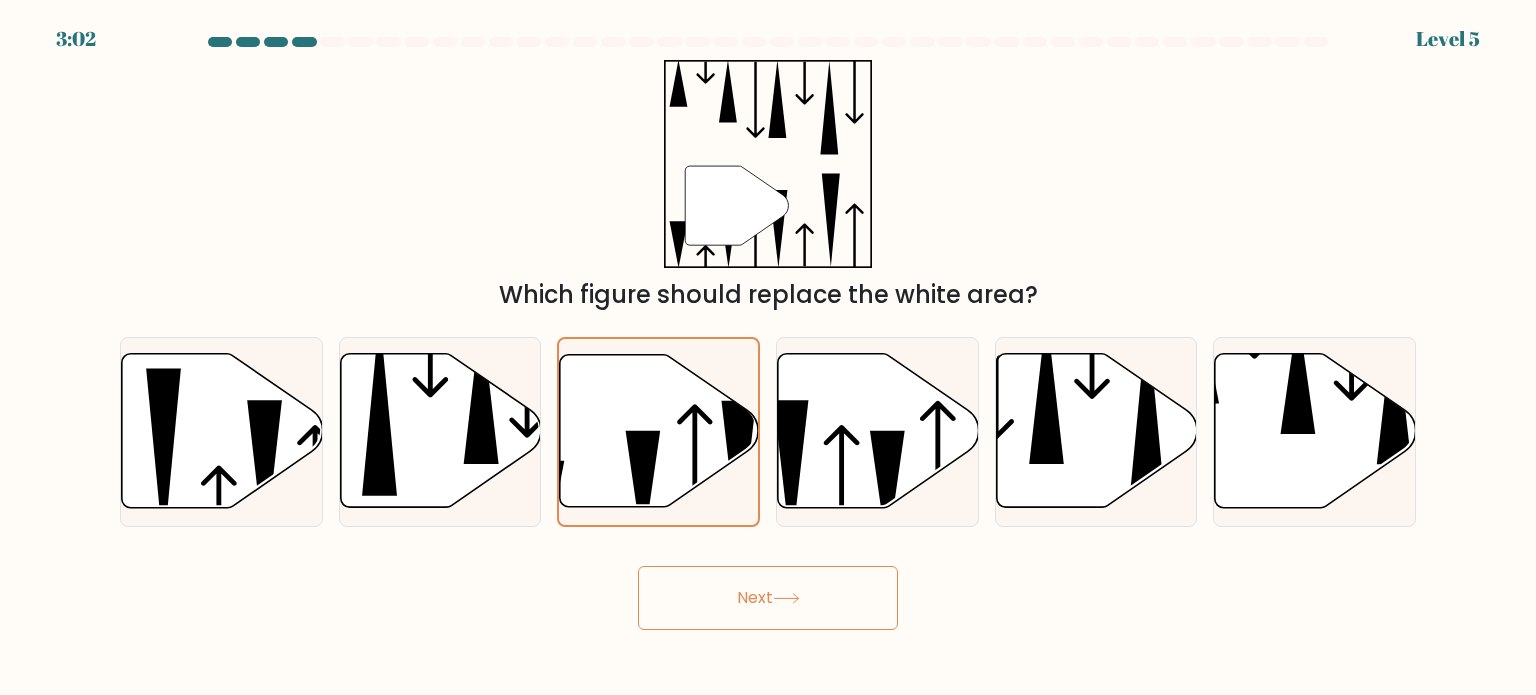 click on "Next" at bounding box center [768, 598] 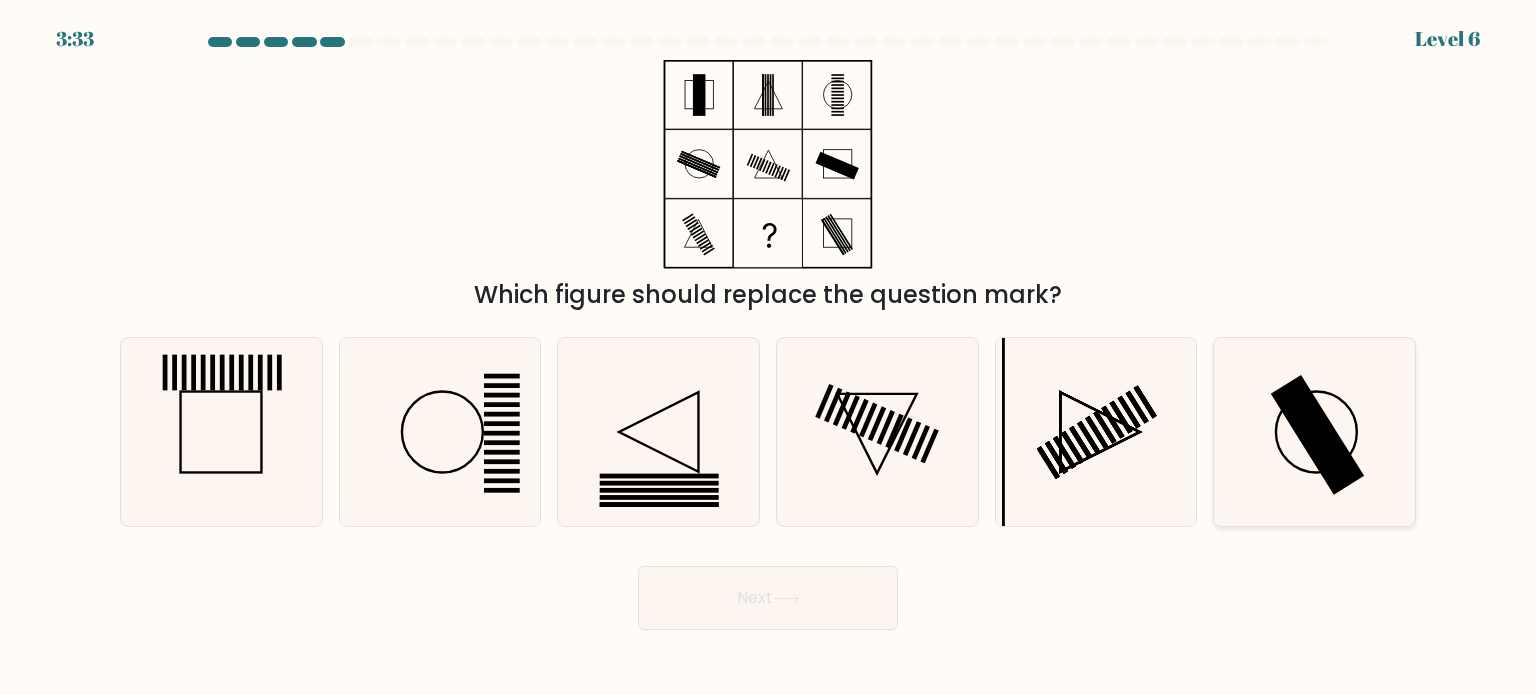 click 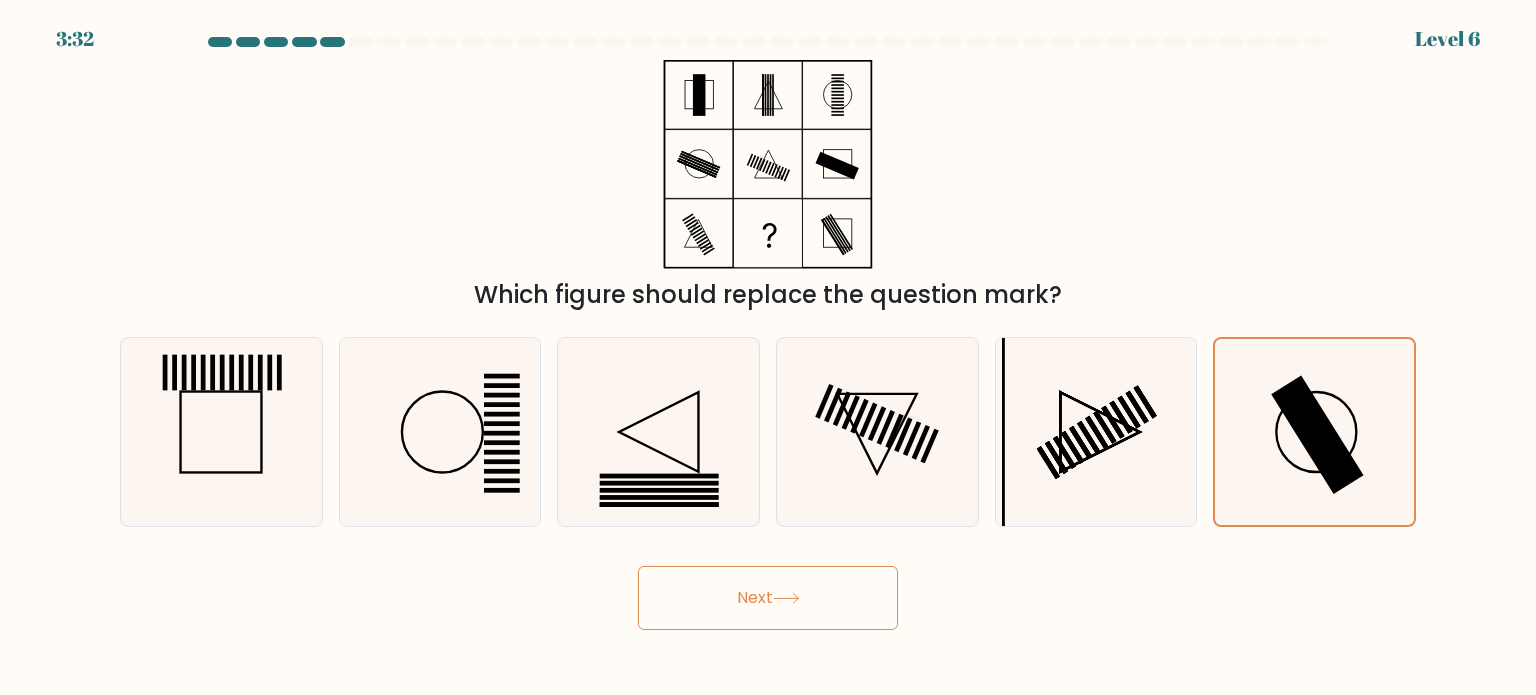 click on "Next" at bounding box center [768, 598] 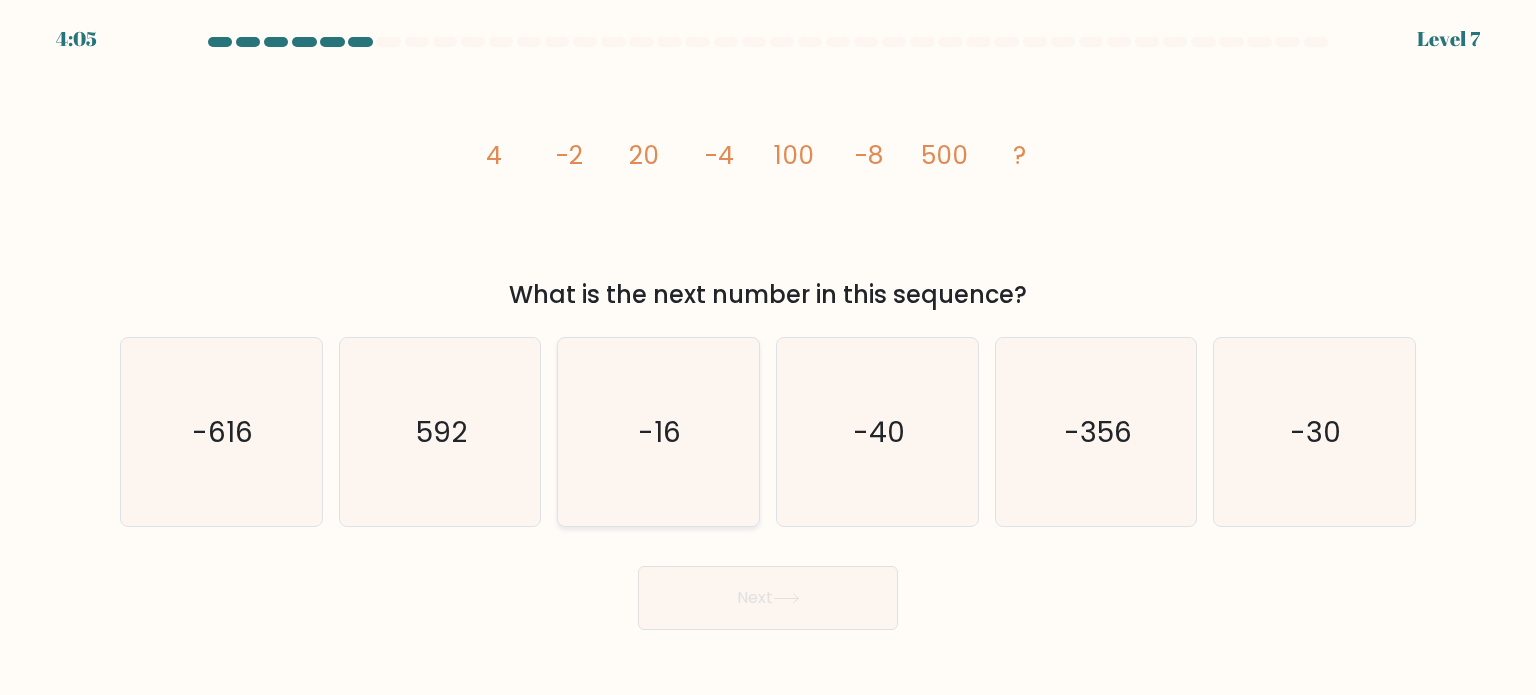 click on "-16" 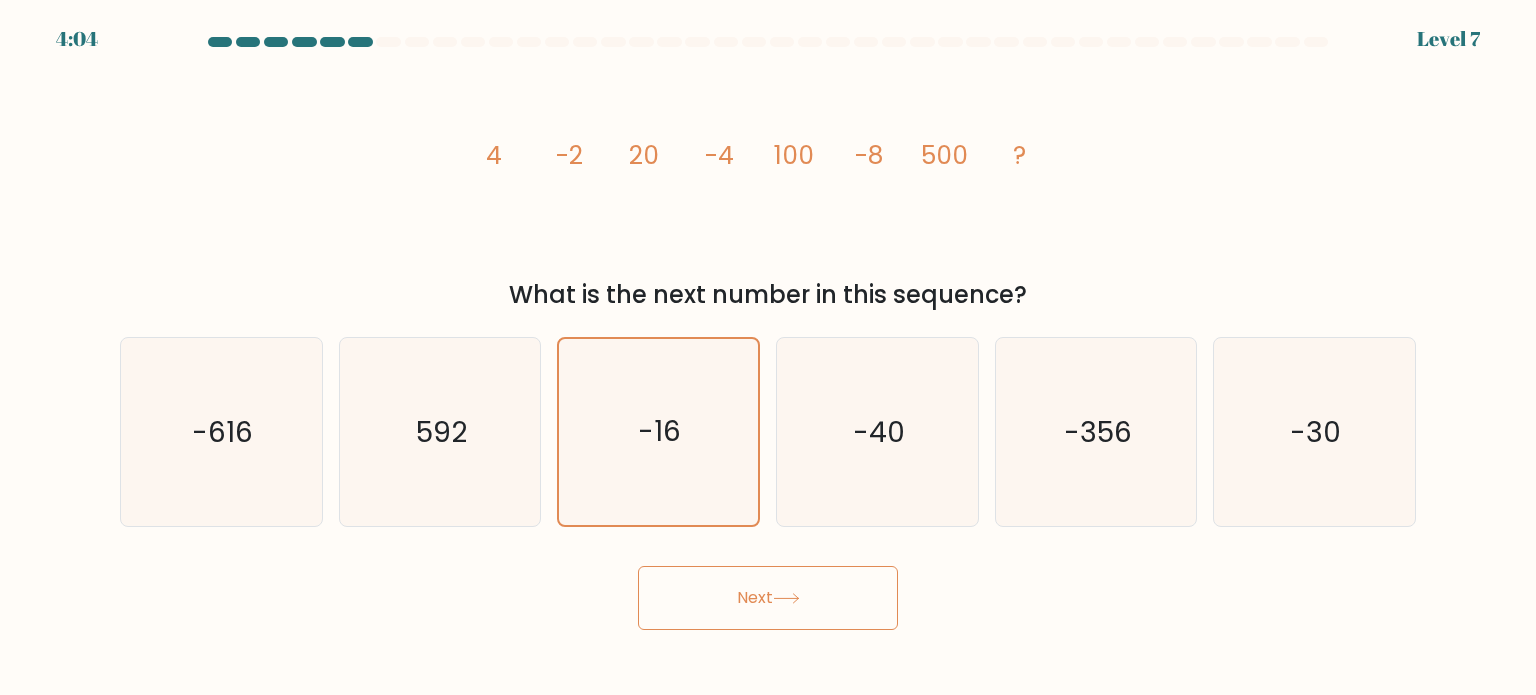 click on "Next" at bounding box center [768, 598] 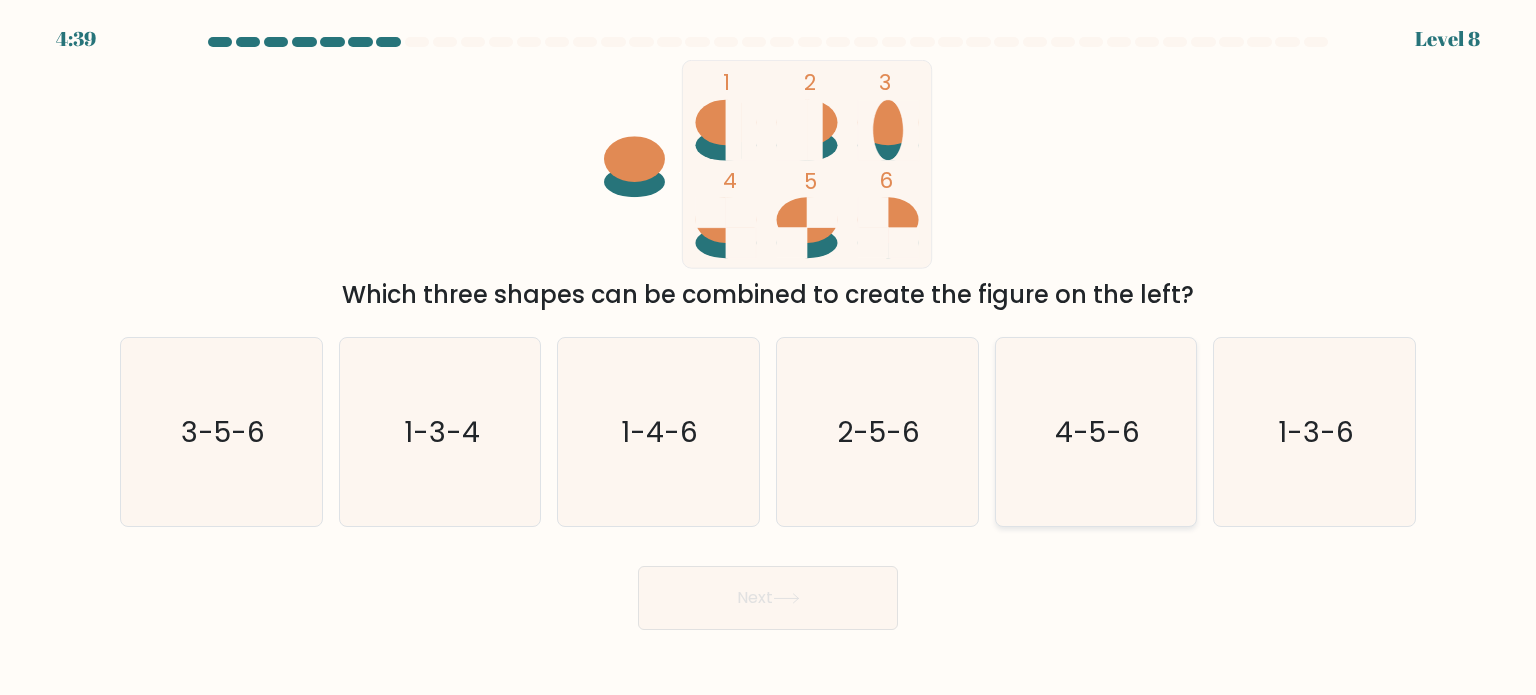 click on "4-5-6" 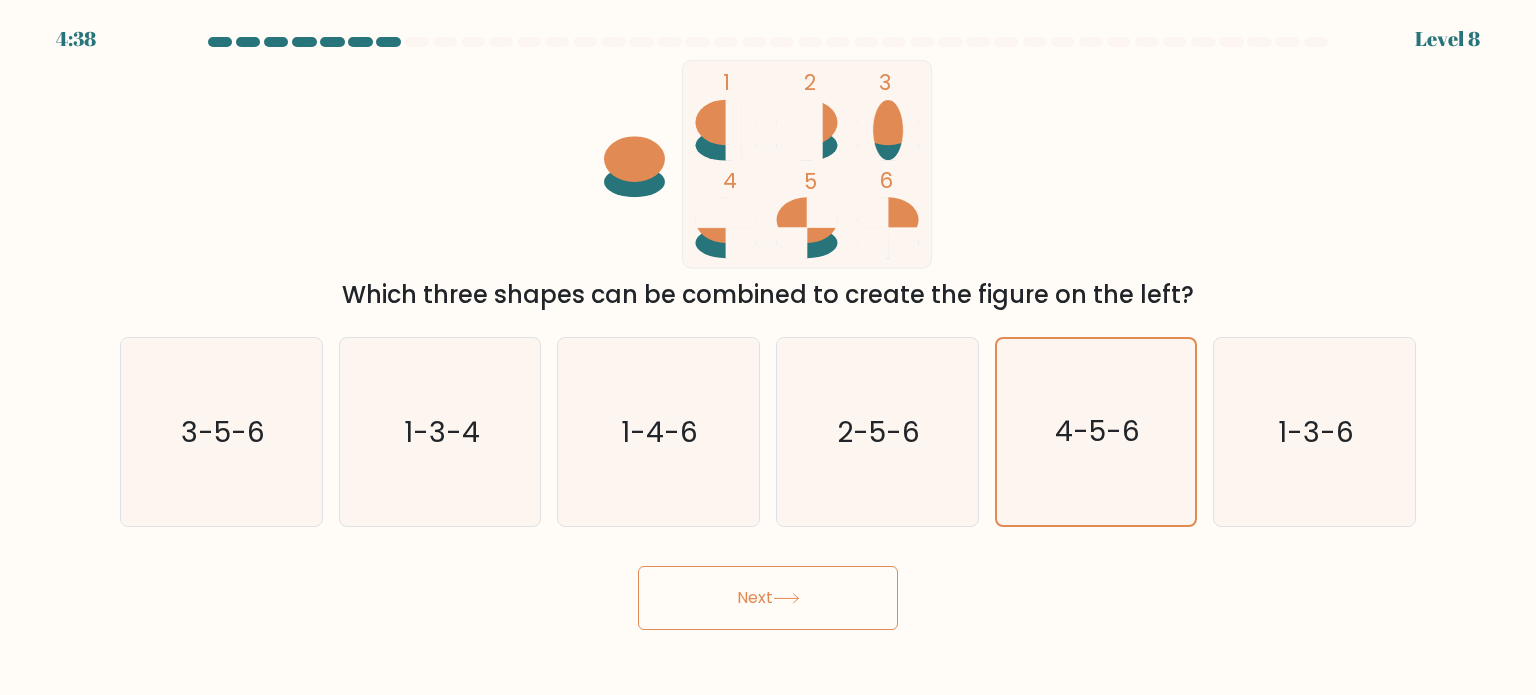 click on "Next" at bounding box center (768, 598) 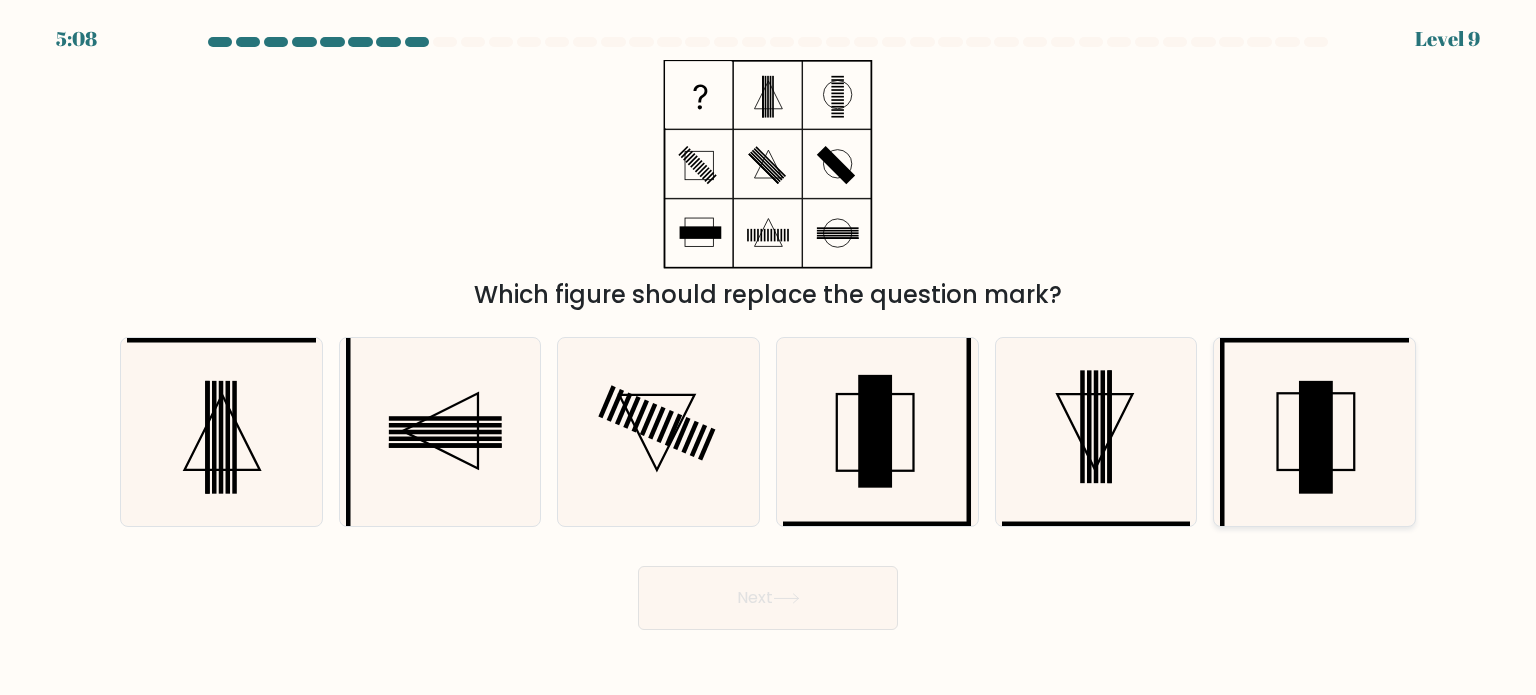 click 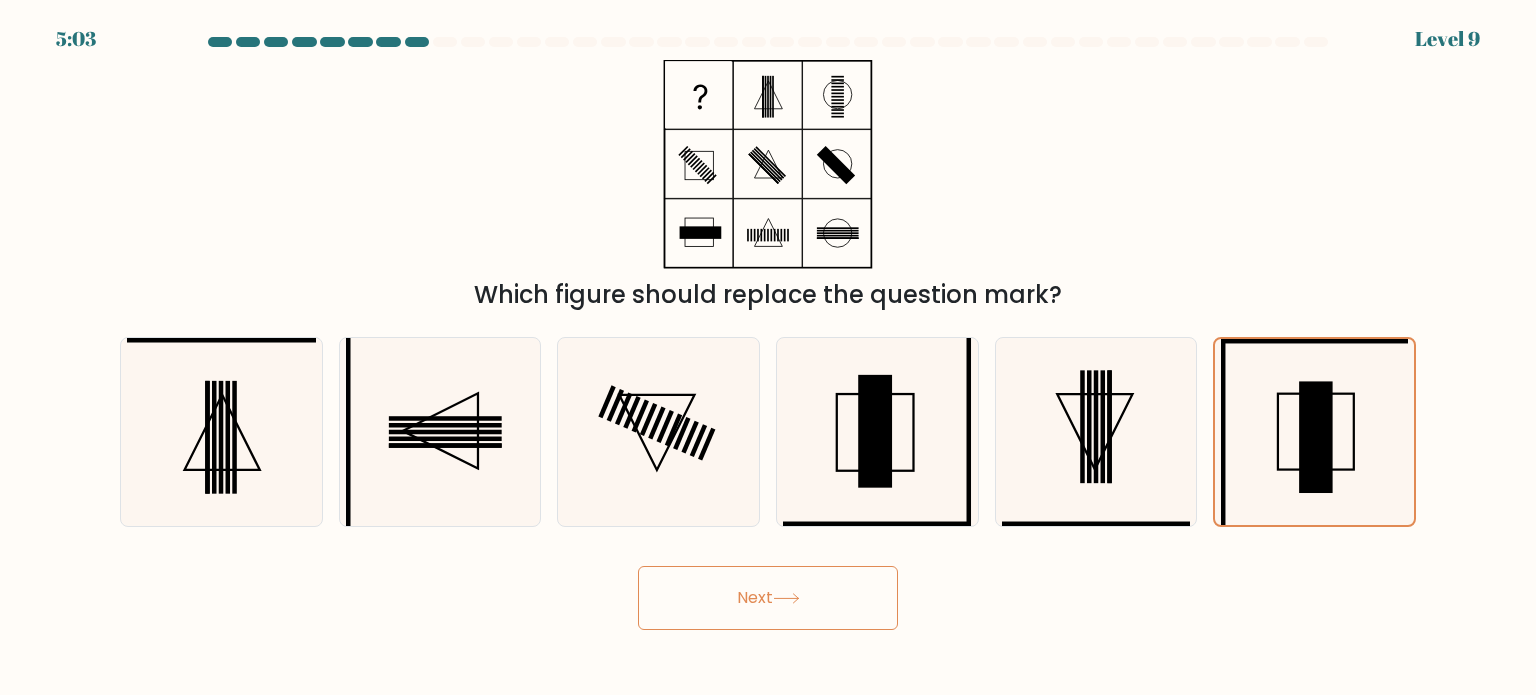 click 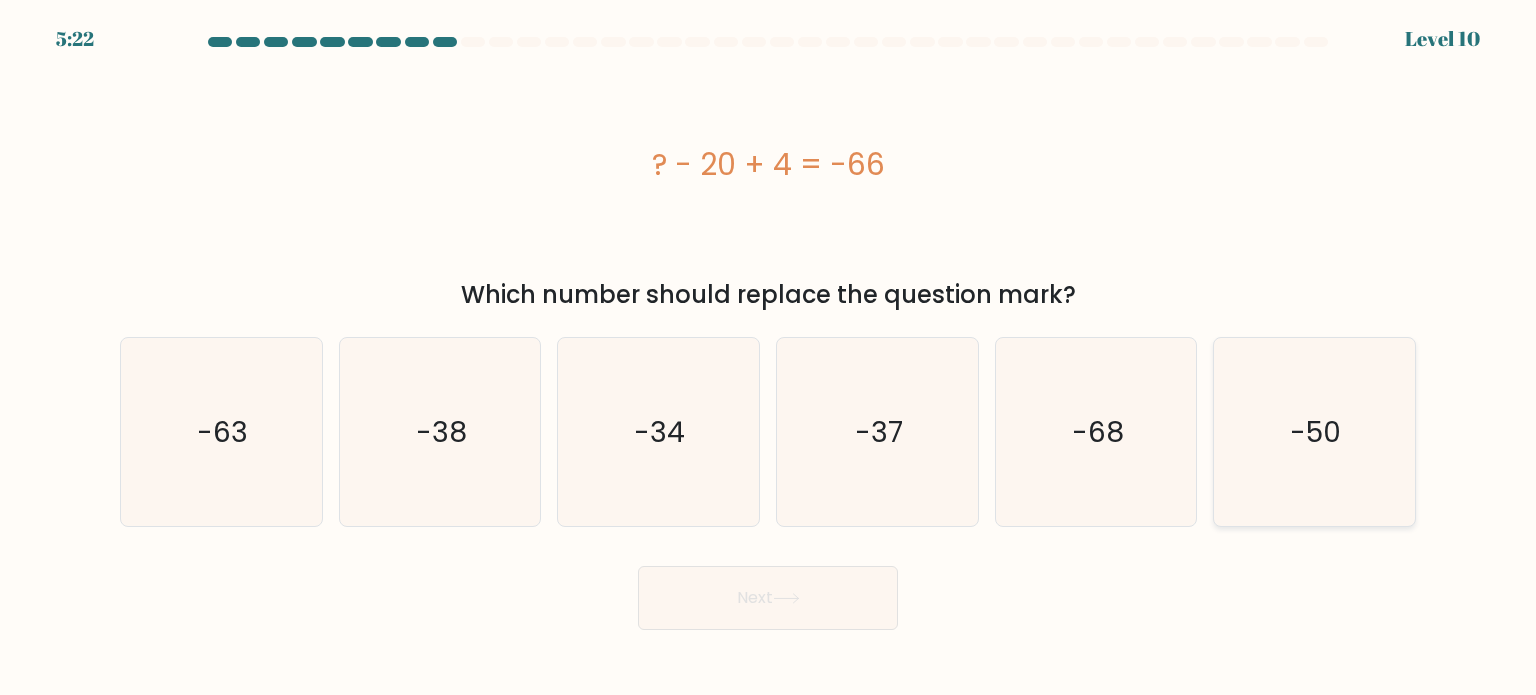 click on "-50" 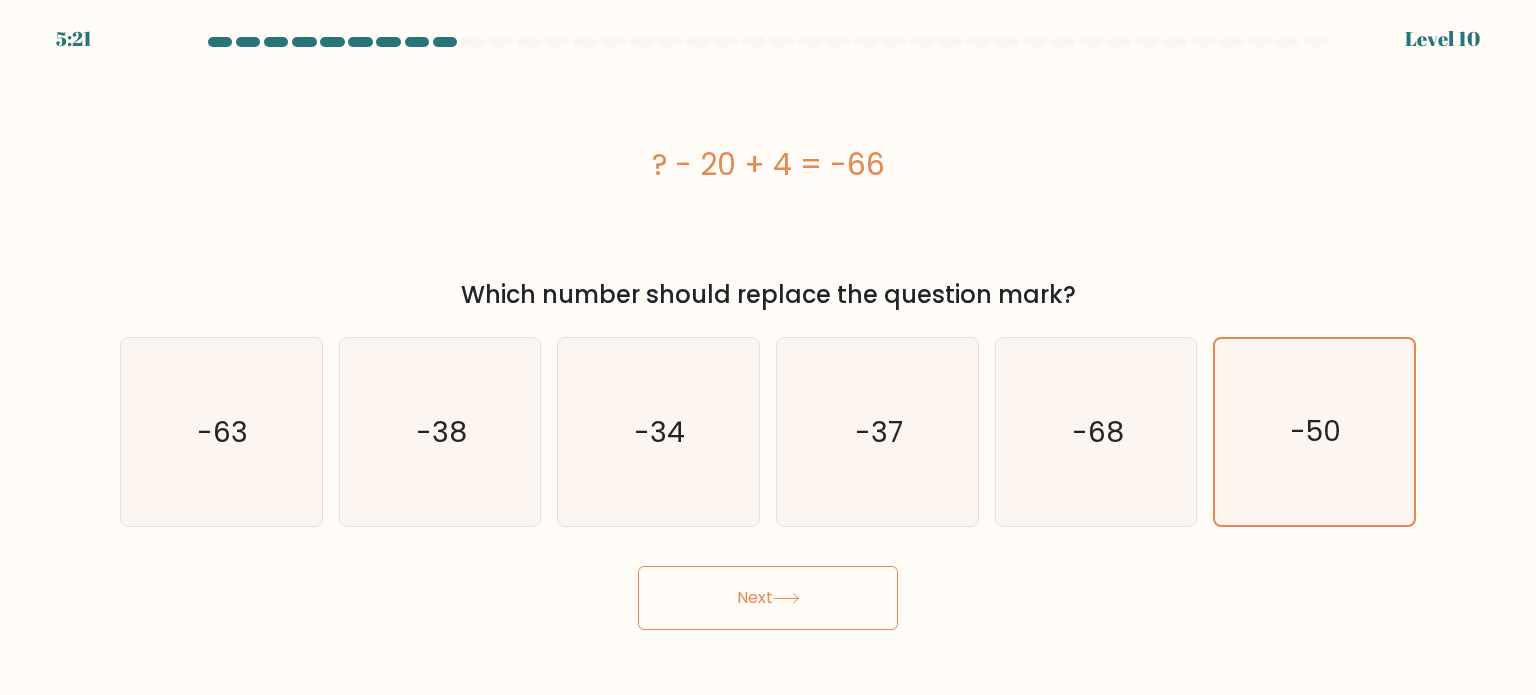click on "Next" at bounding box center [768, 598] 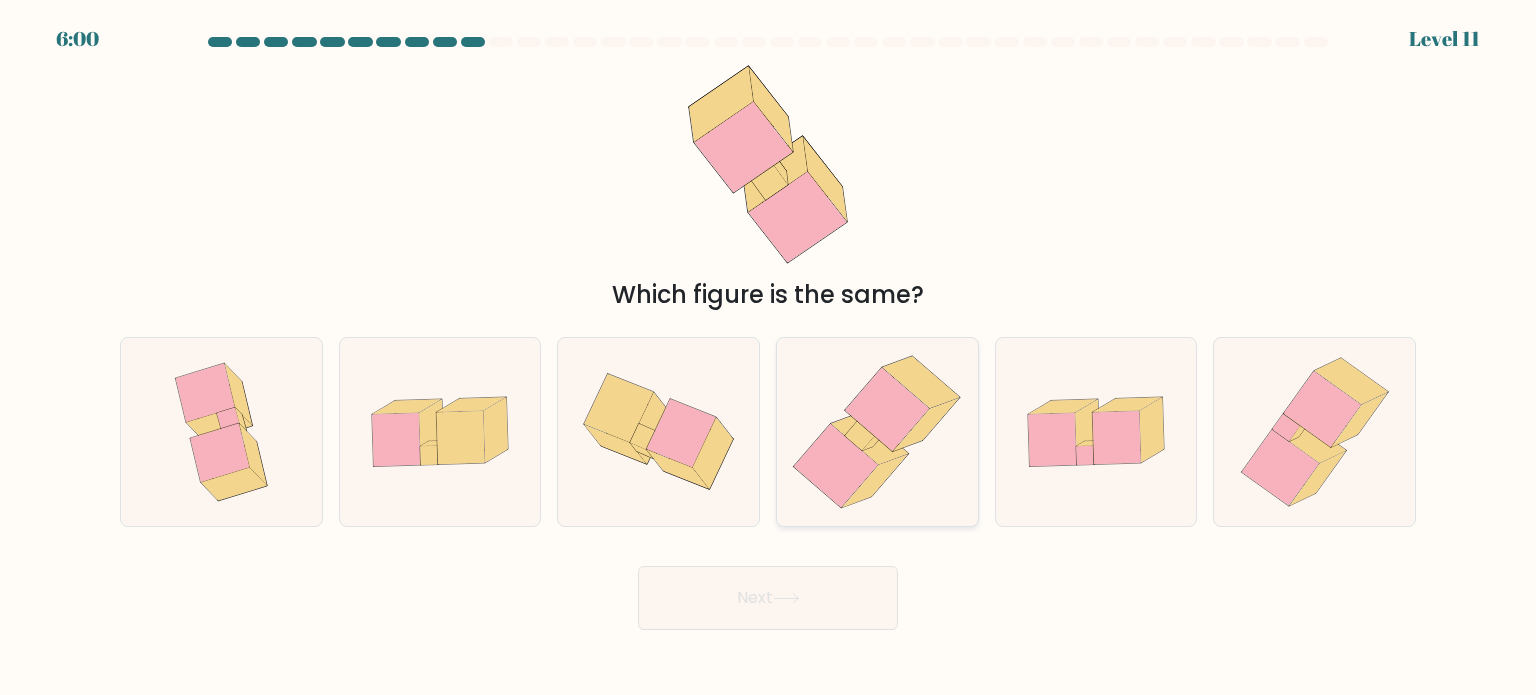 click 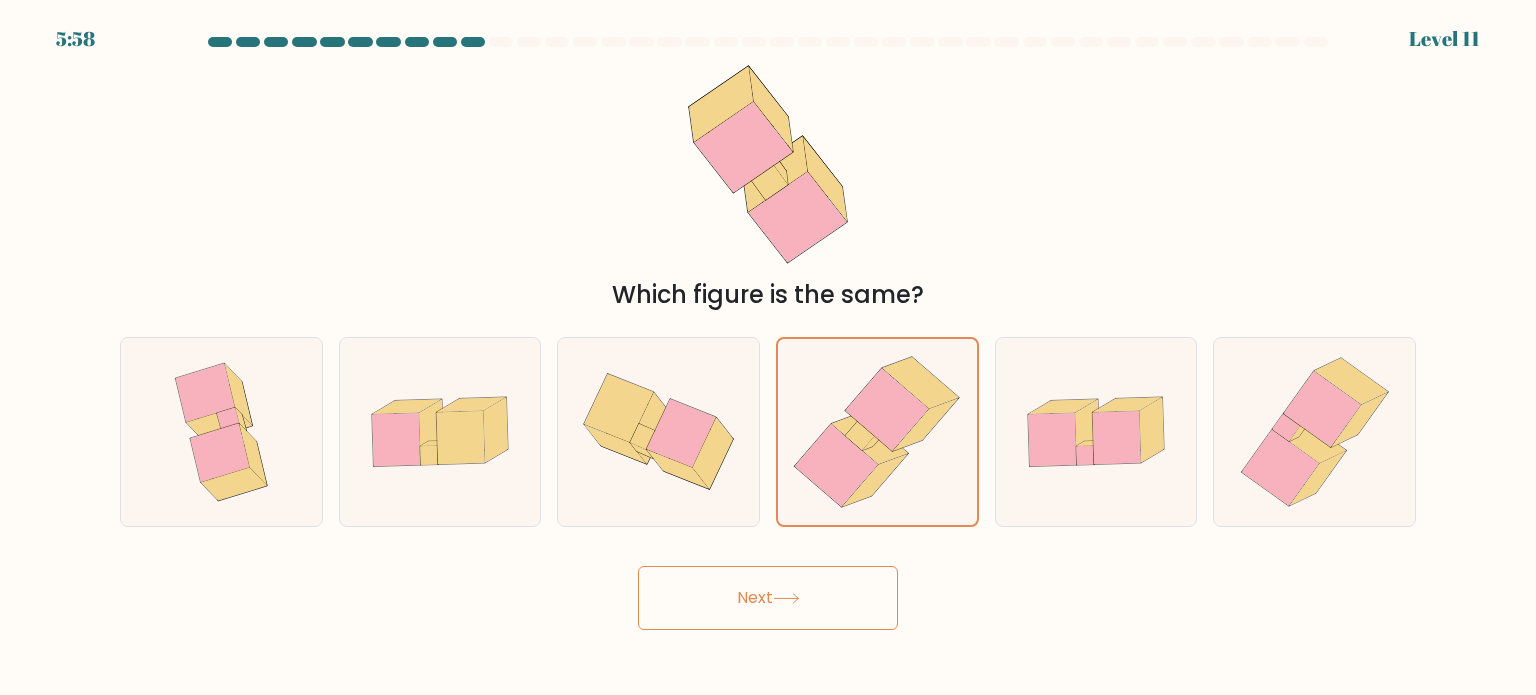 click on "Next" at bounding box center (768, 598) 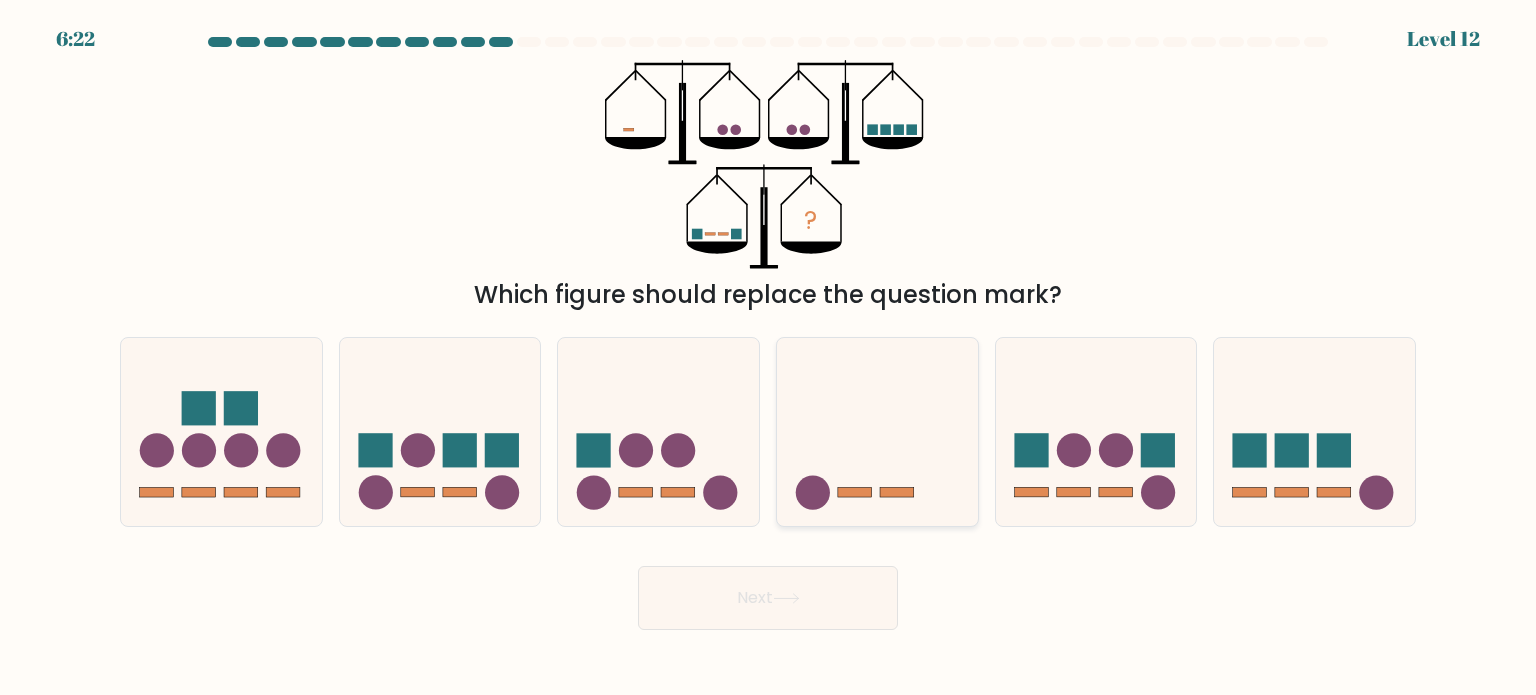 click 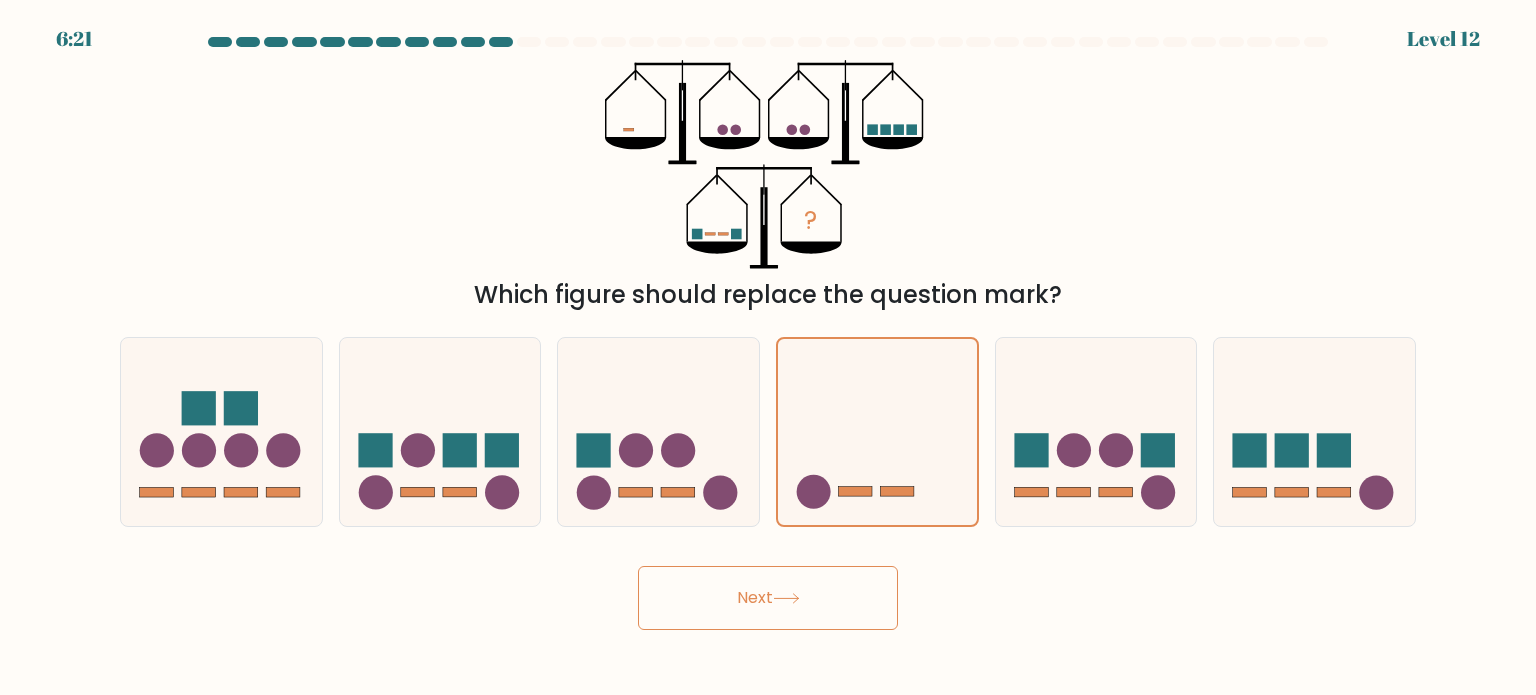 click on "Next" at bounding box center [768, 598] 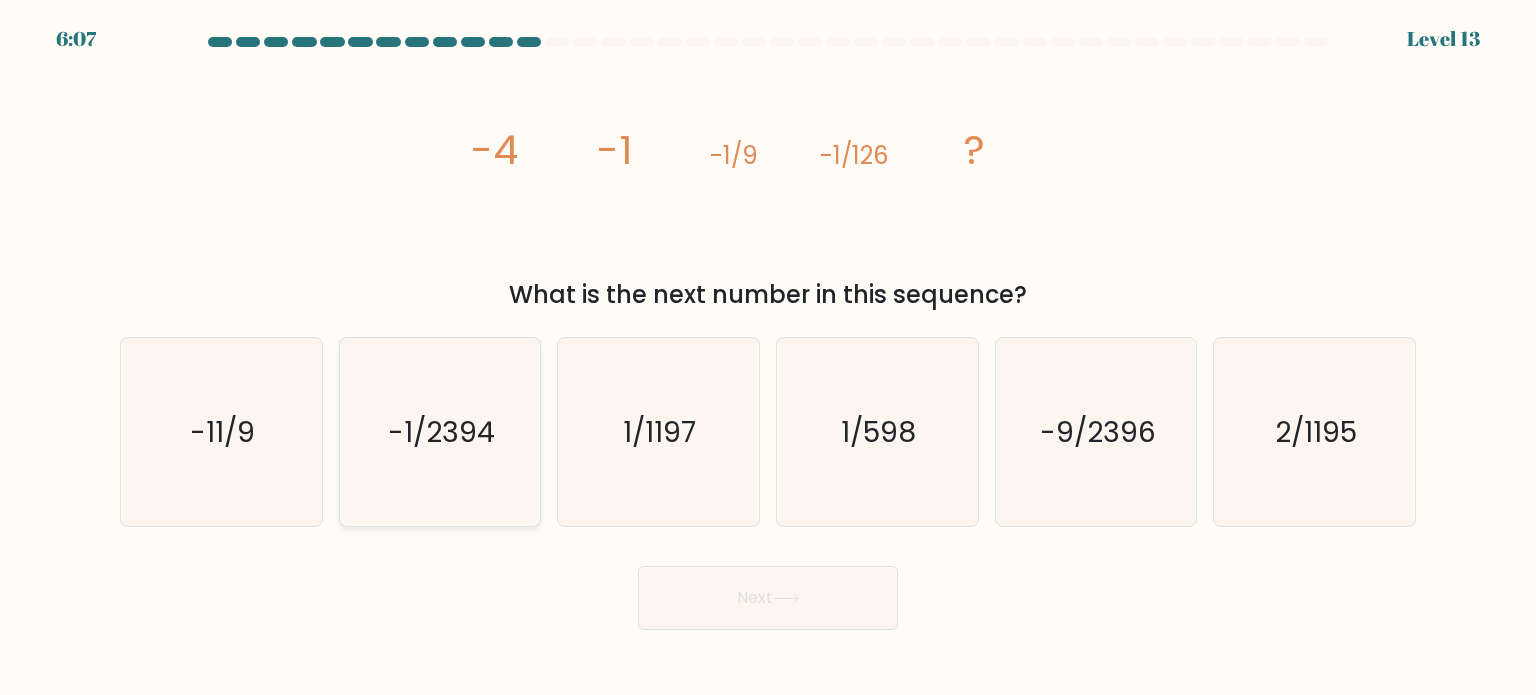 click on "-1/2394" 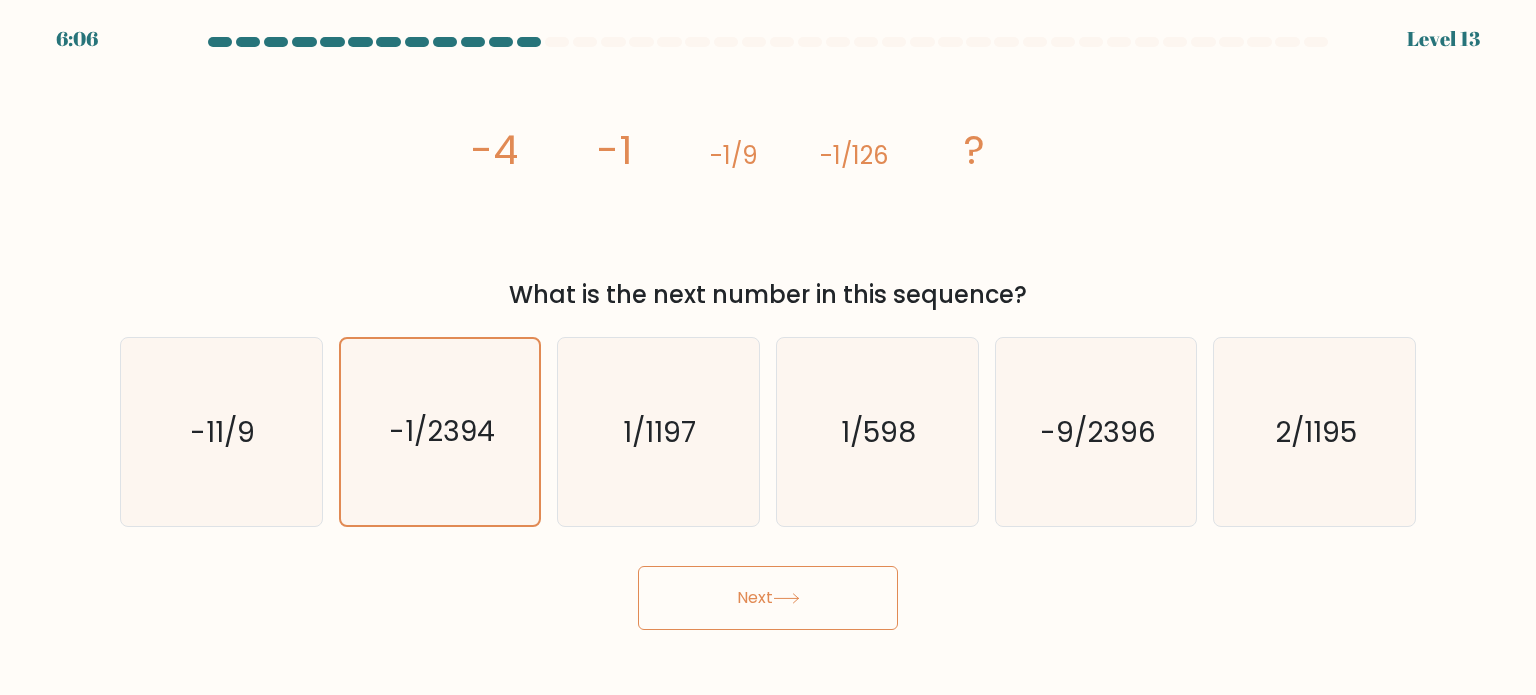 click on "Next" at bounding box center (768, 598) 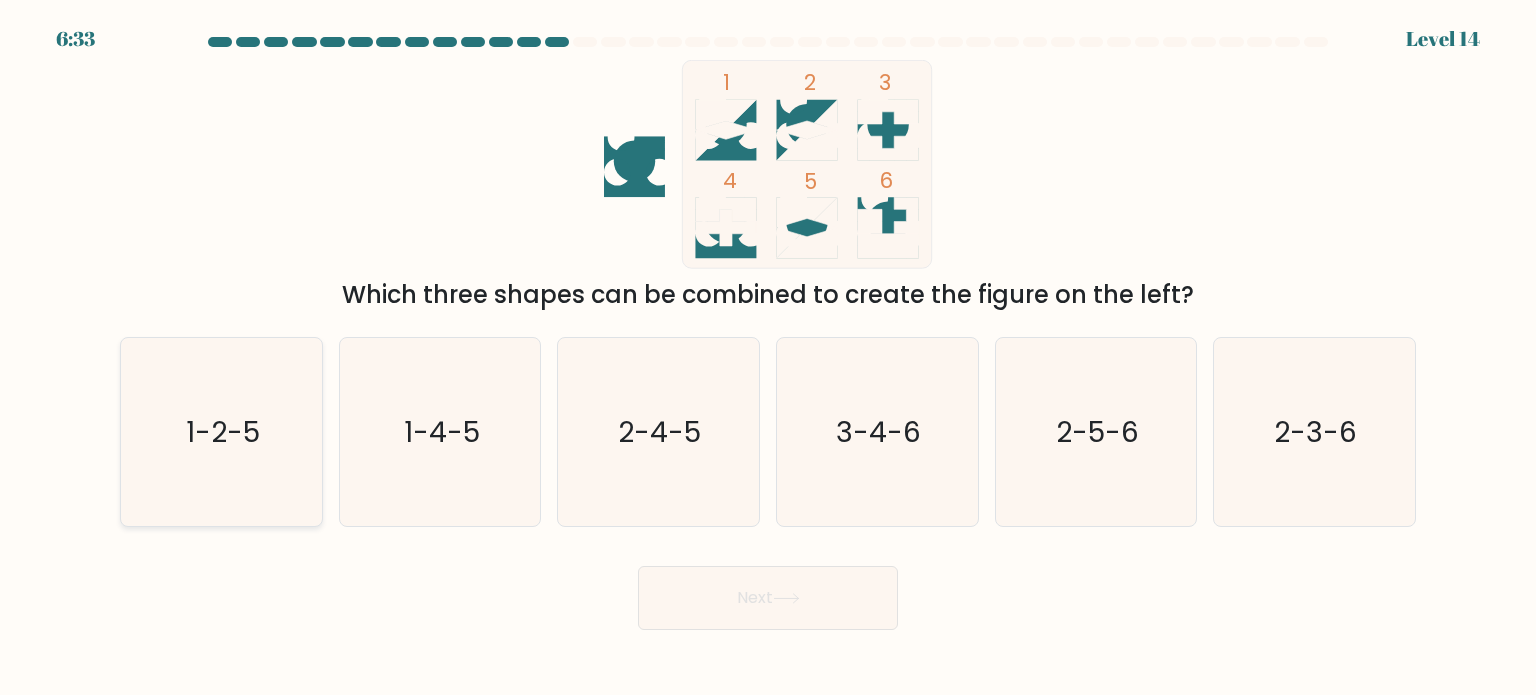 click on "1-2-5" 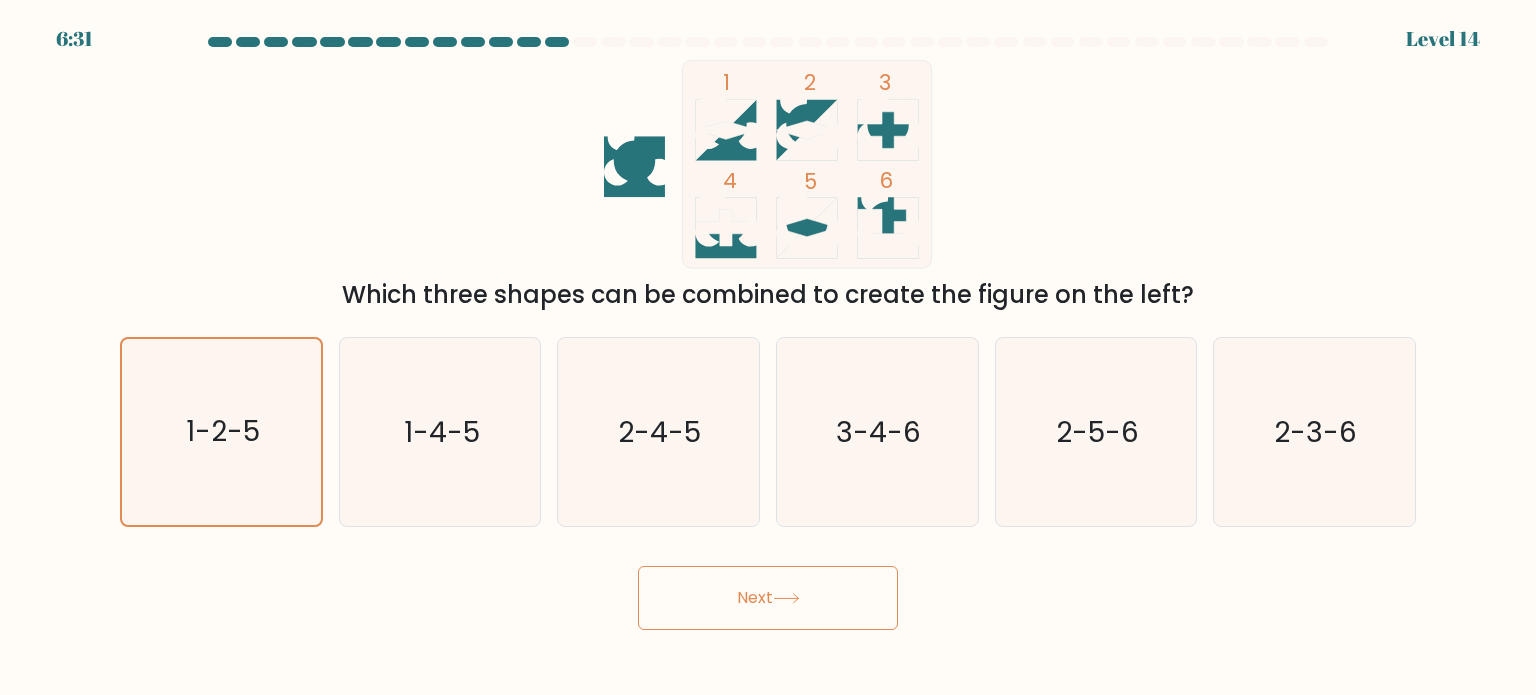 click on "Next" at bounding box center [768, 598] 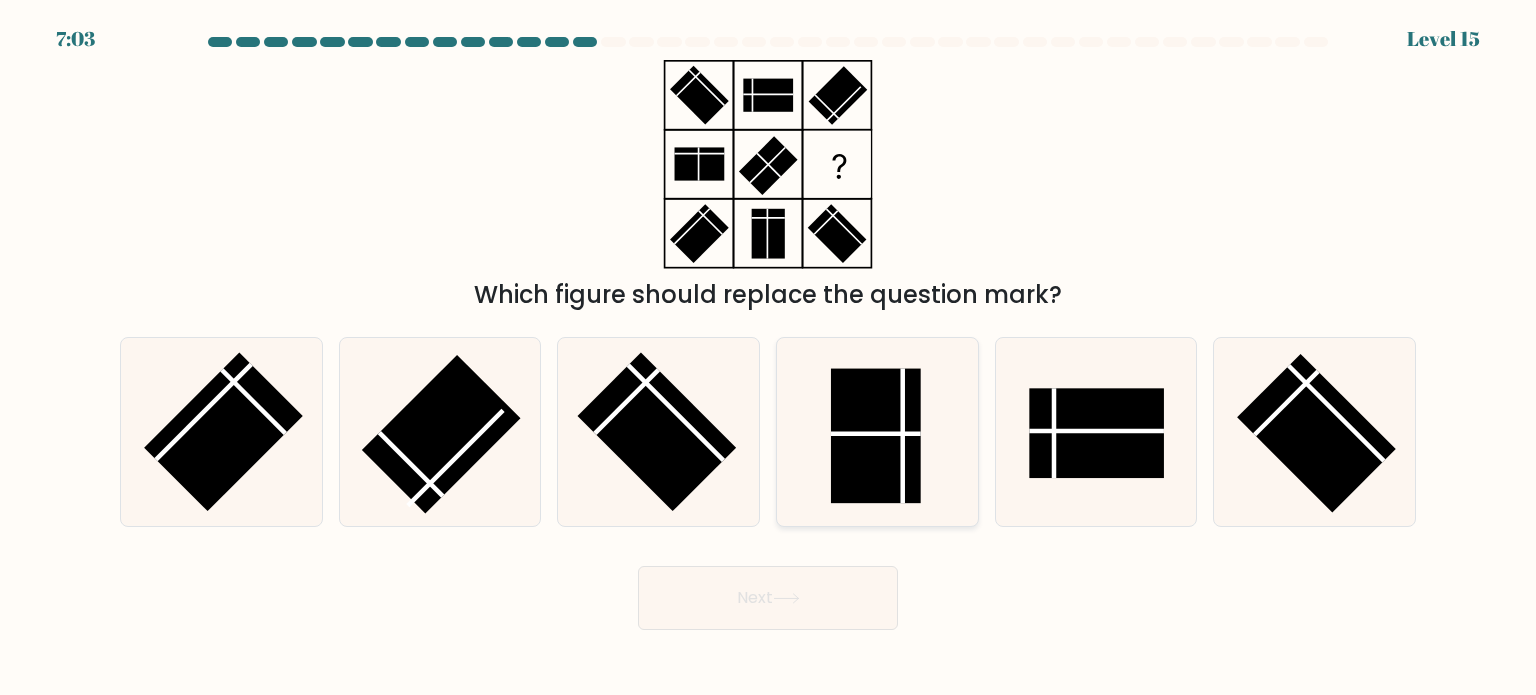 click 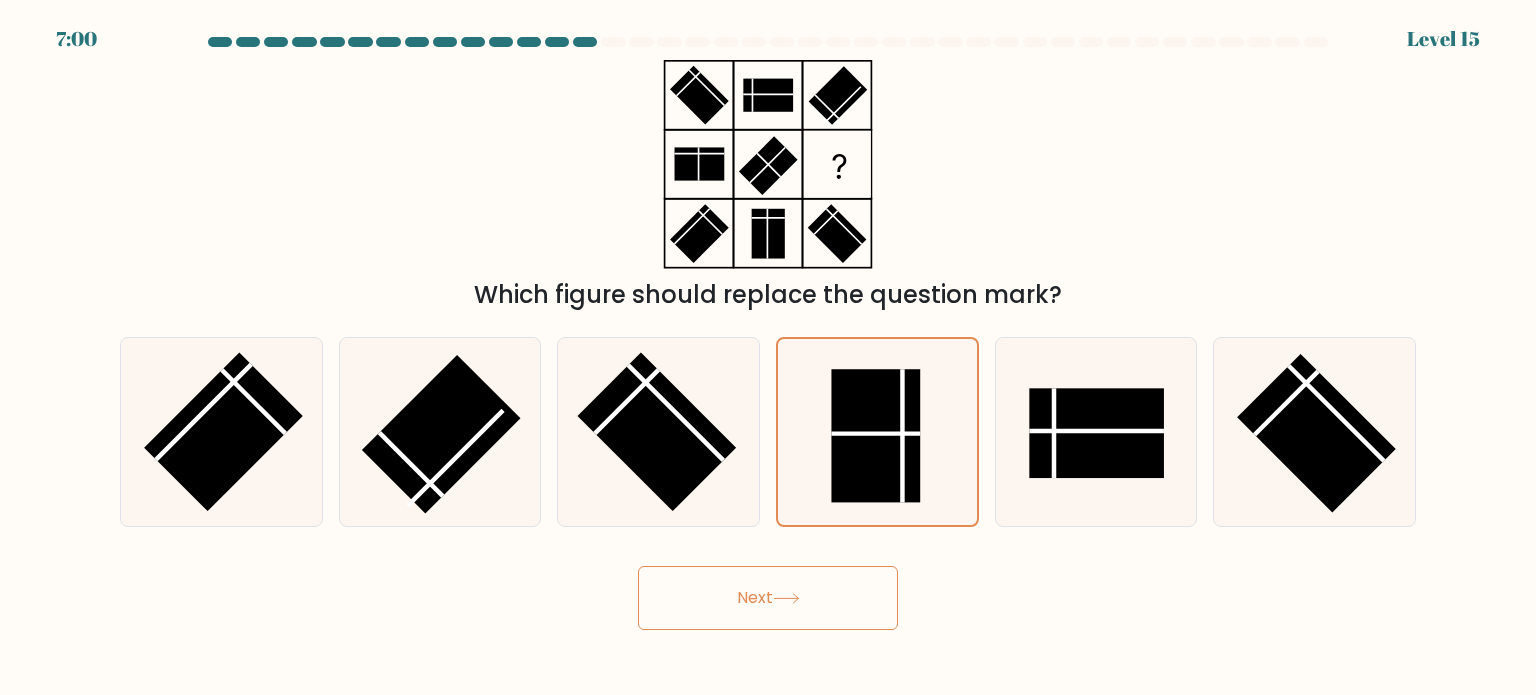 click on "Next" at bounding box center (768, 598) 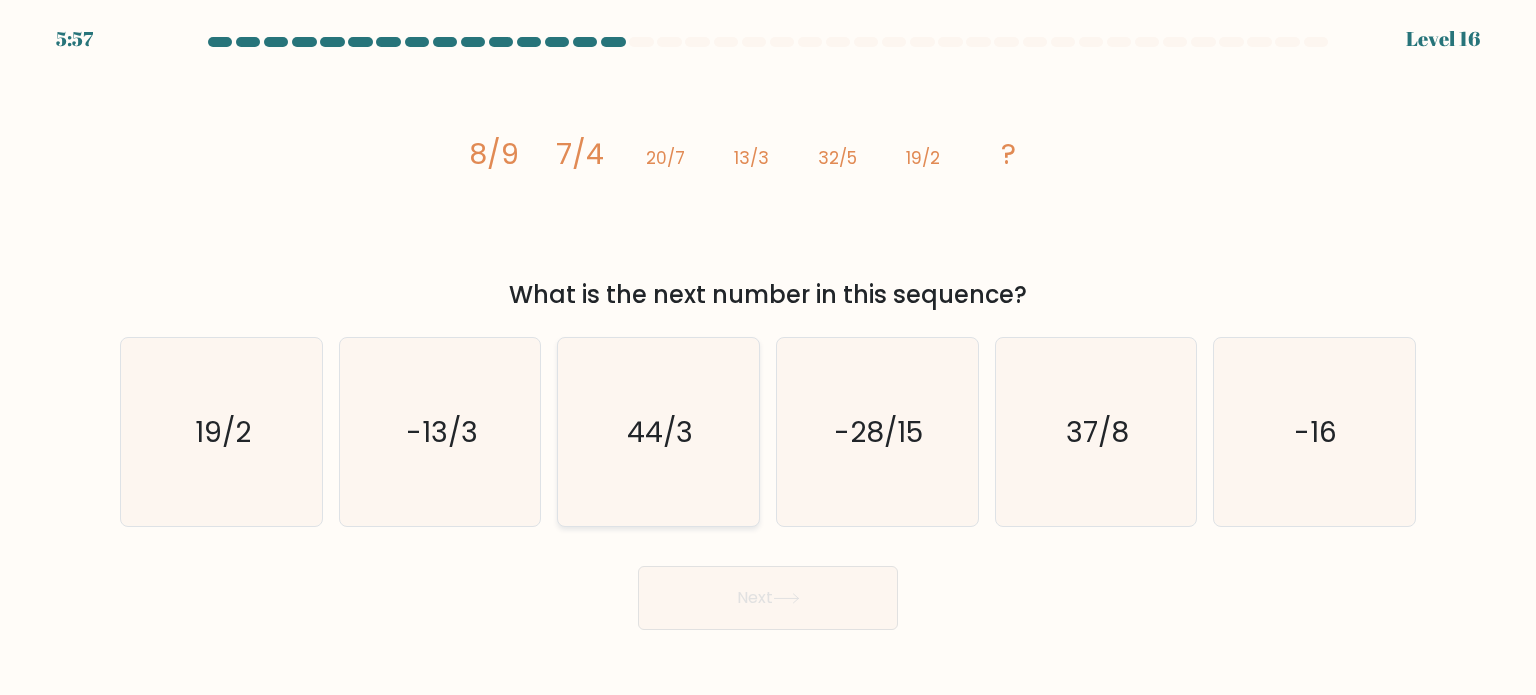 click on "44/3" 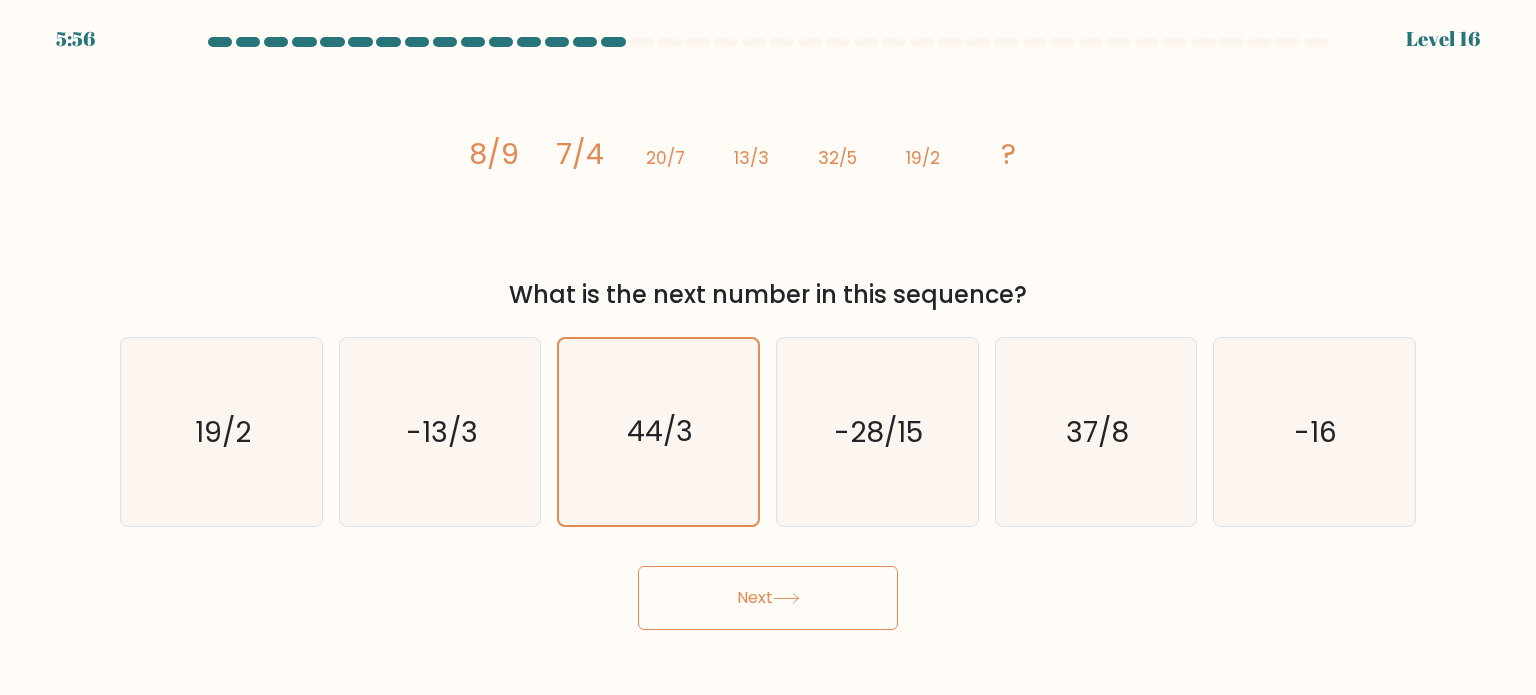 click on "Next" at bounding box center (768, 598) 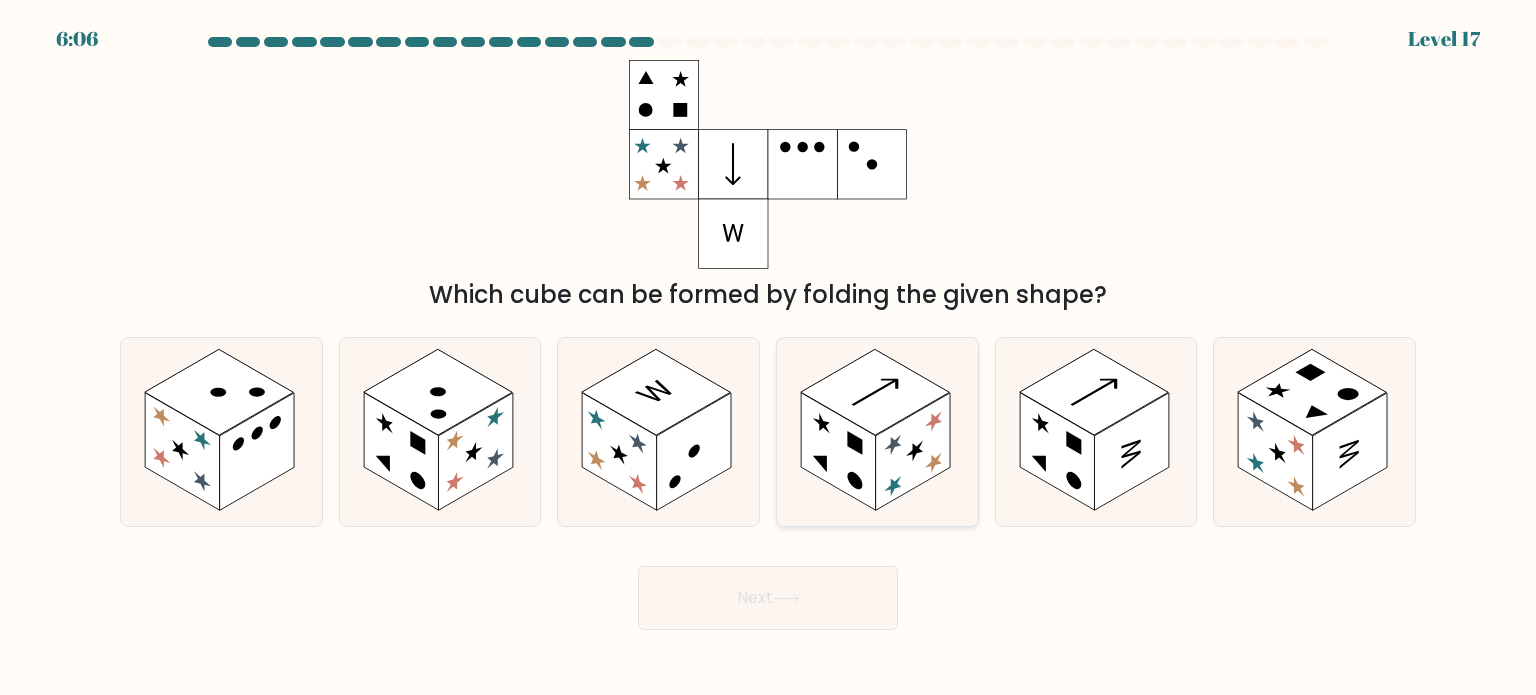 click 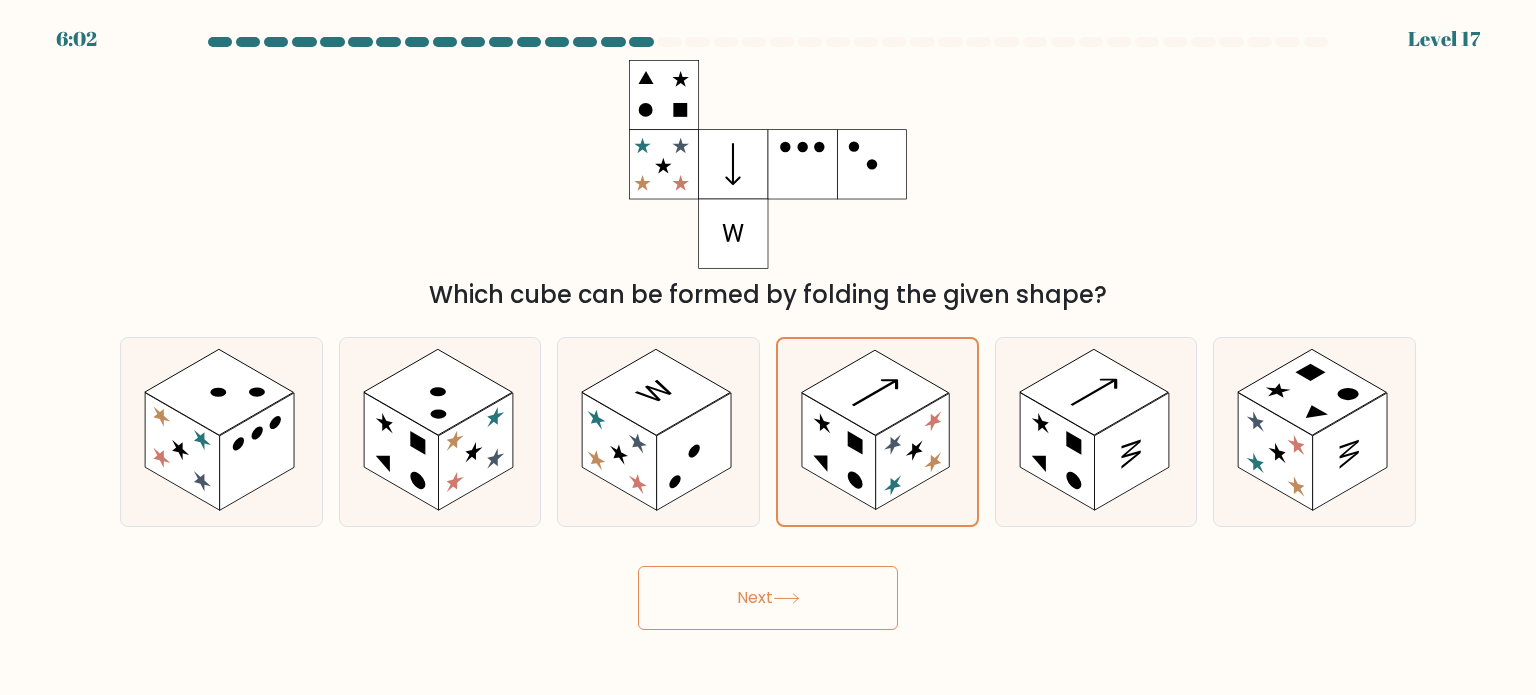 click 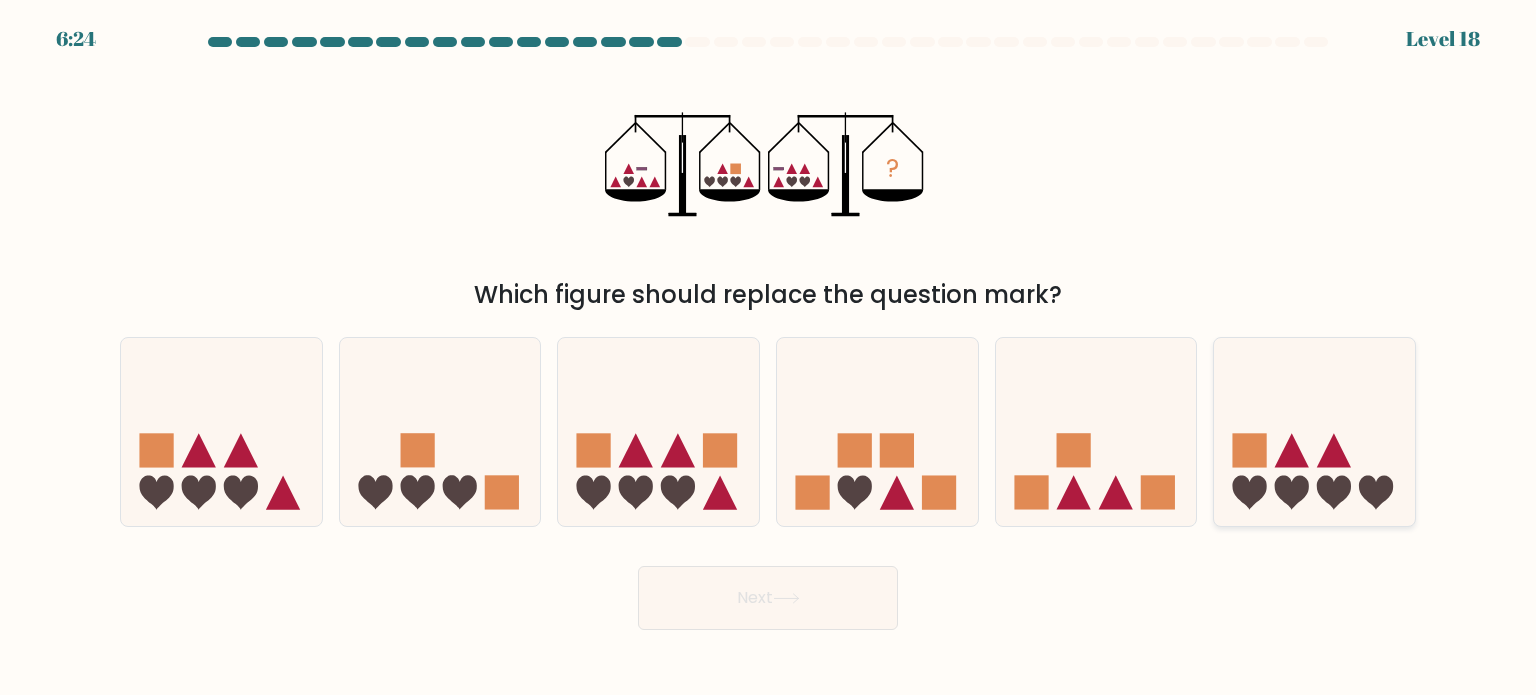 click 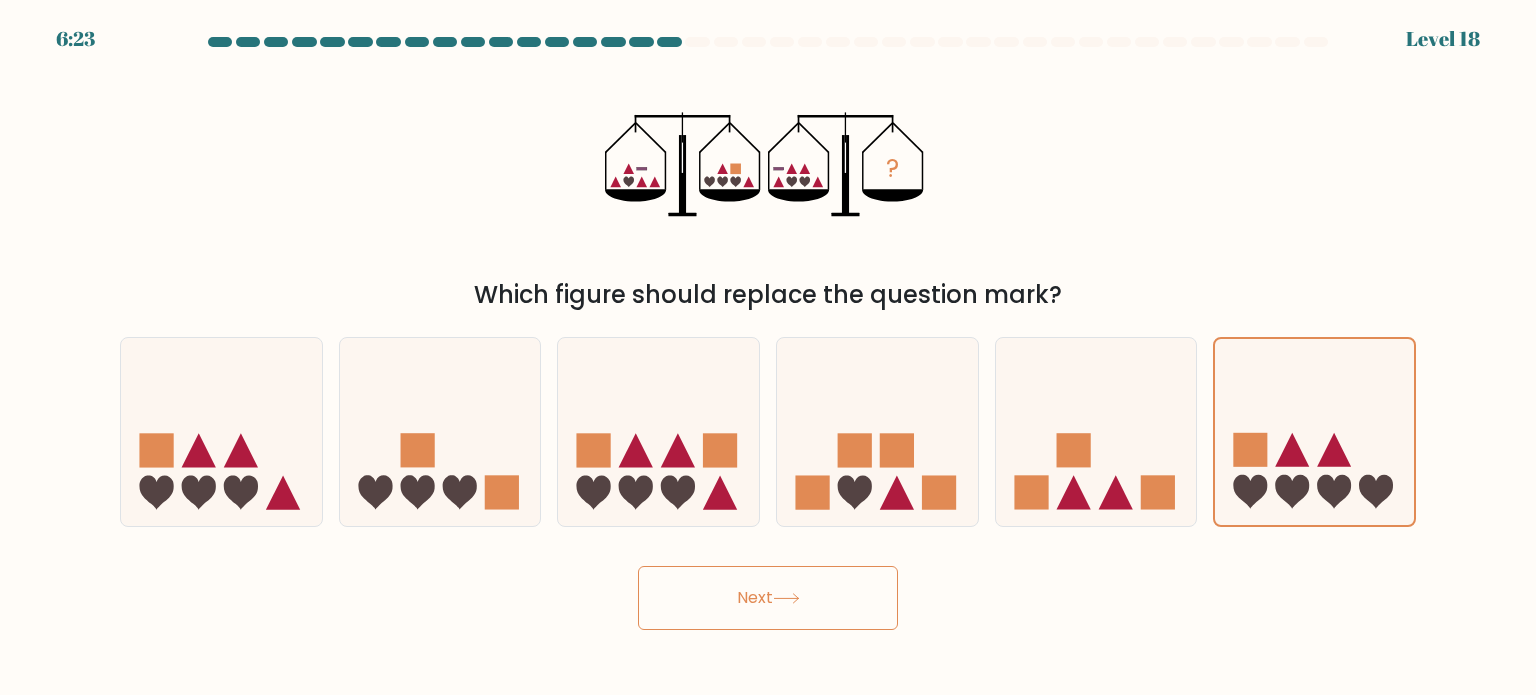 click on "Next" at bounding box center (768, 598) 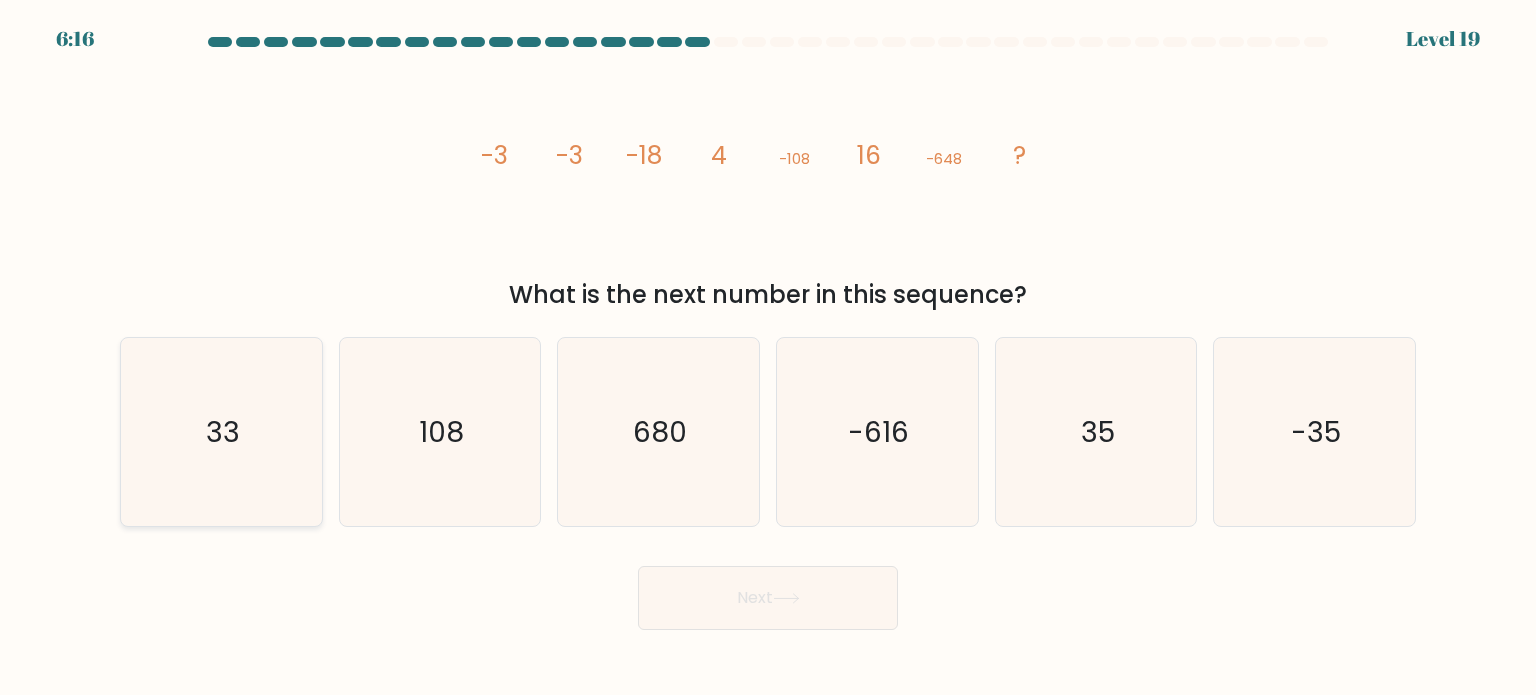 click on "33" 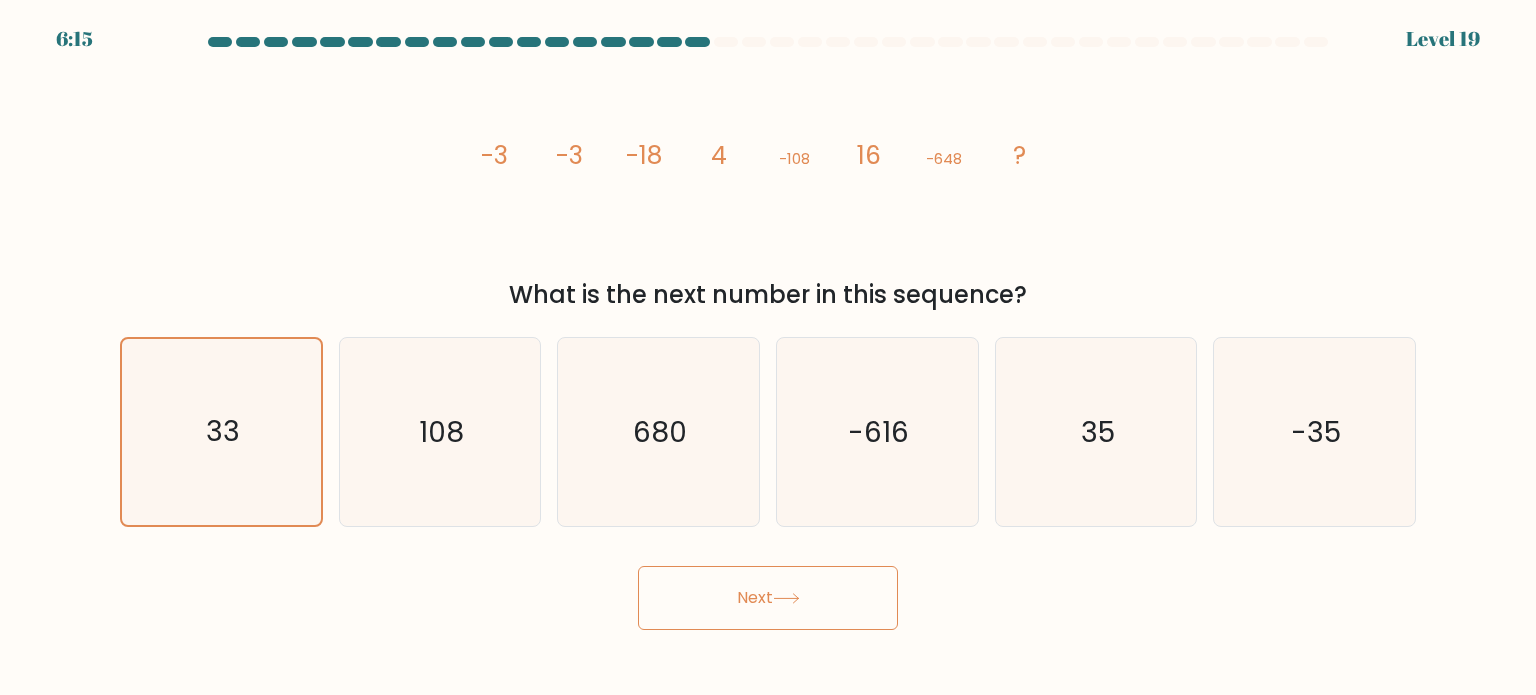 click on "Next" at bounding box center (768, 598) 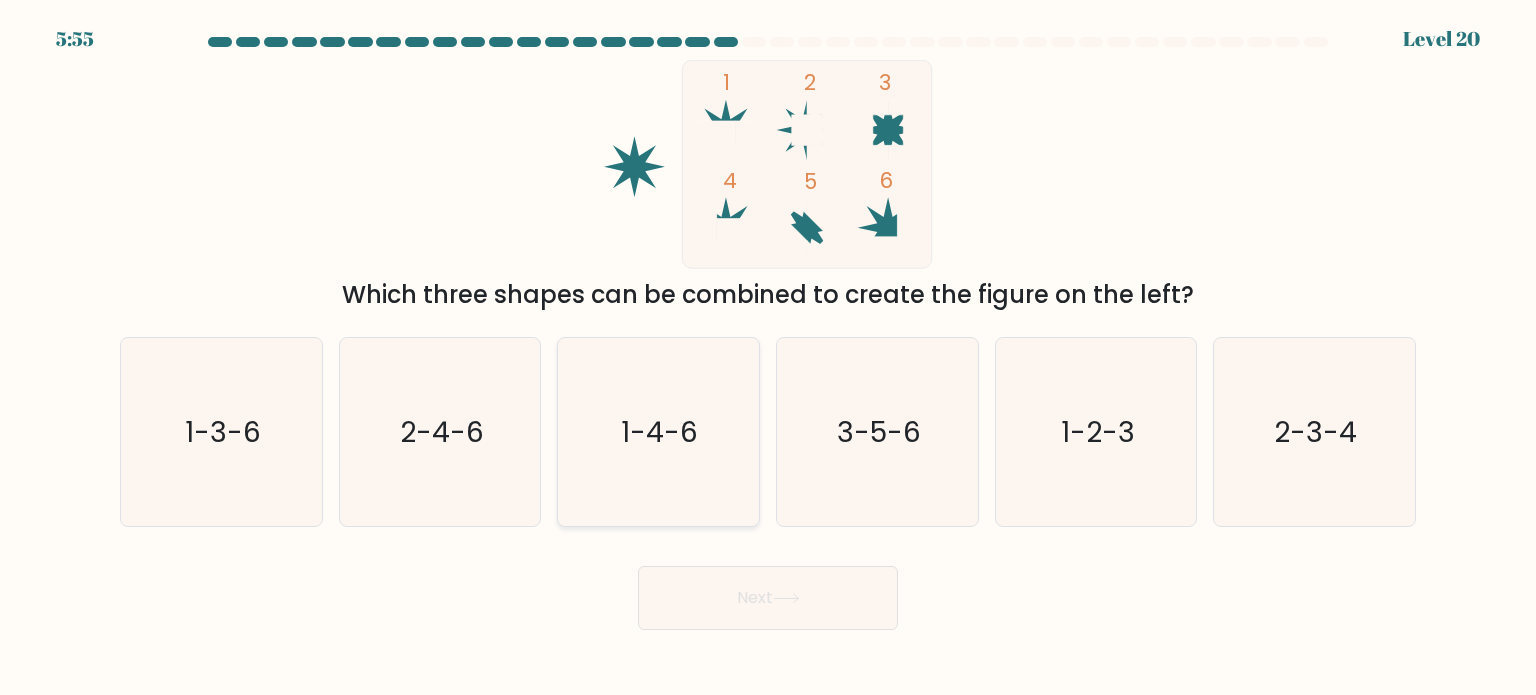 click on "1-4-6" 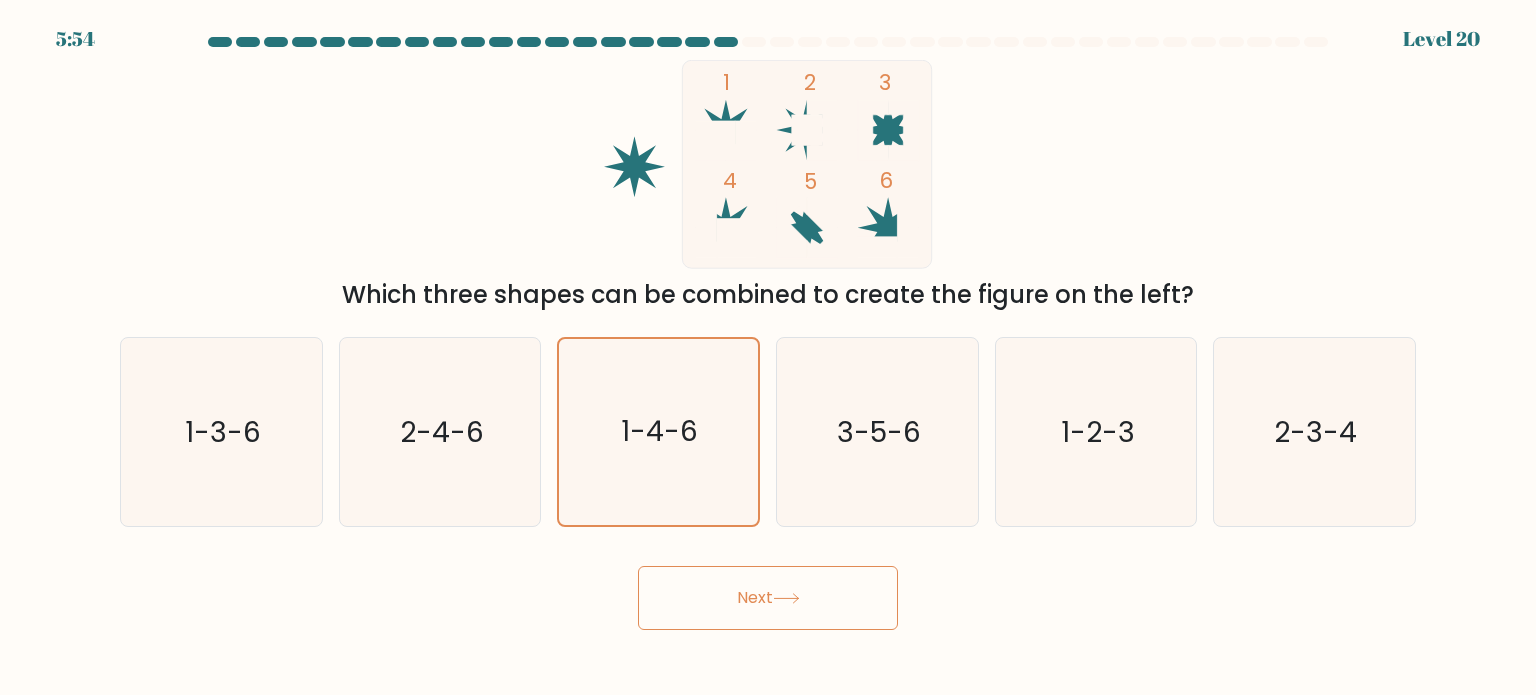 click on "Next" at bounding box center (768, 598) 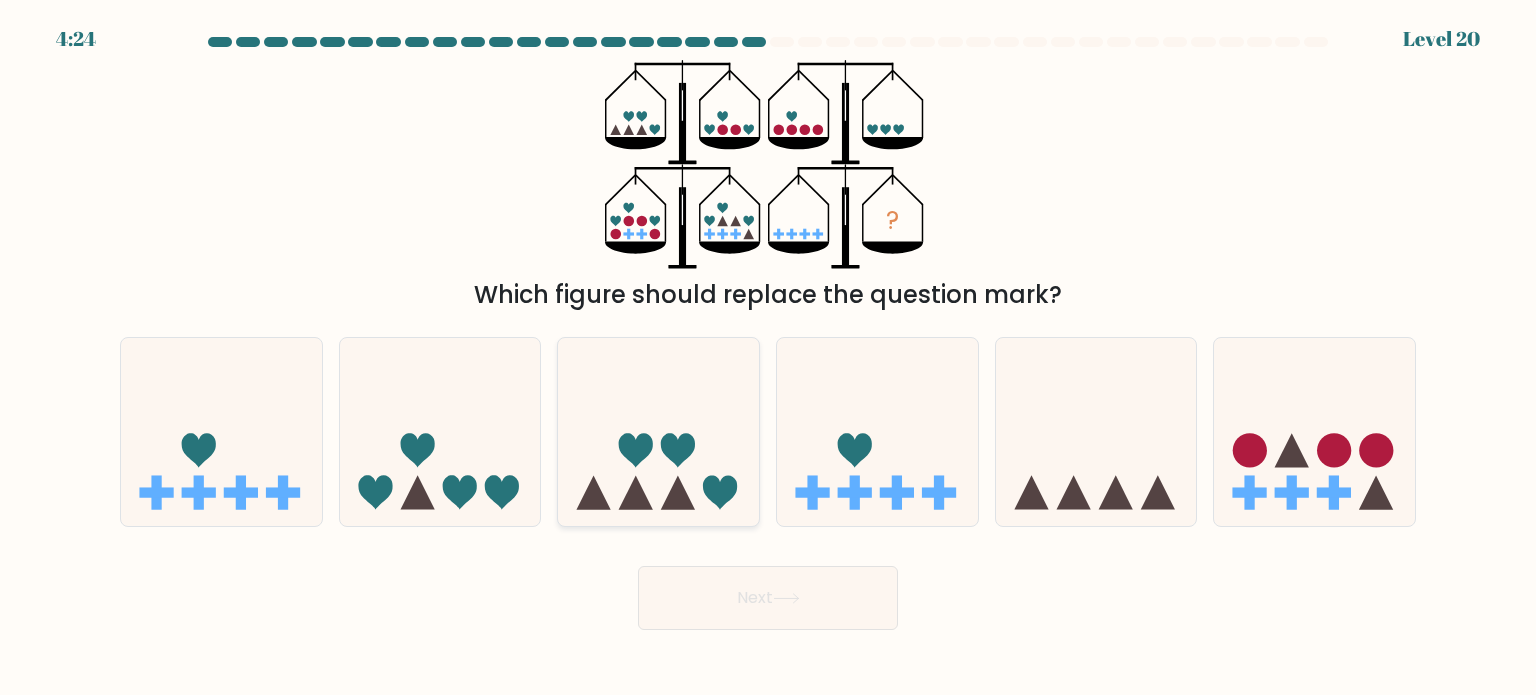 click 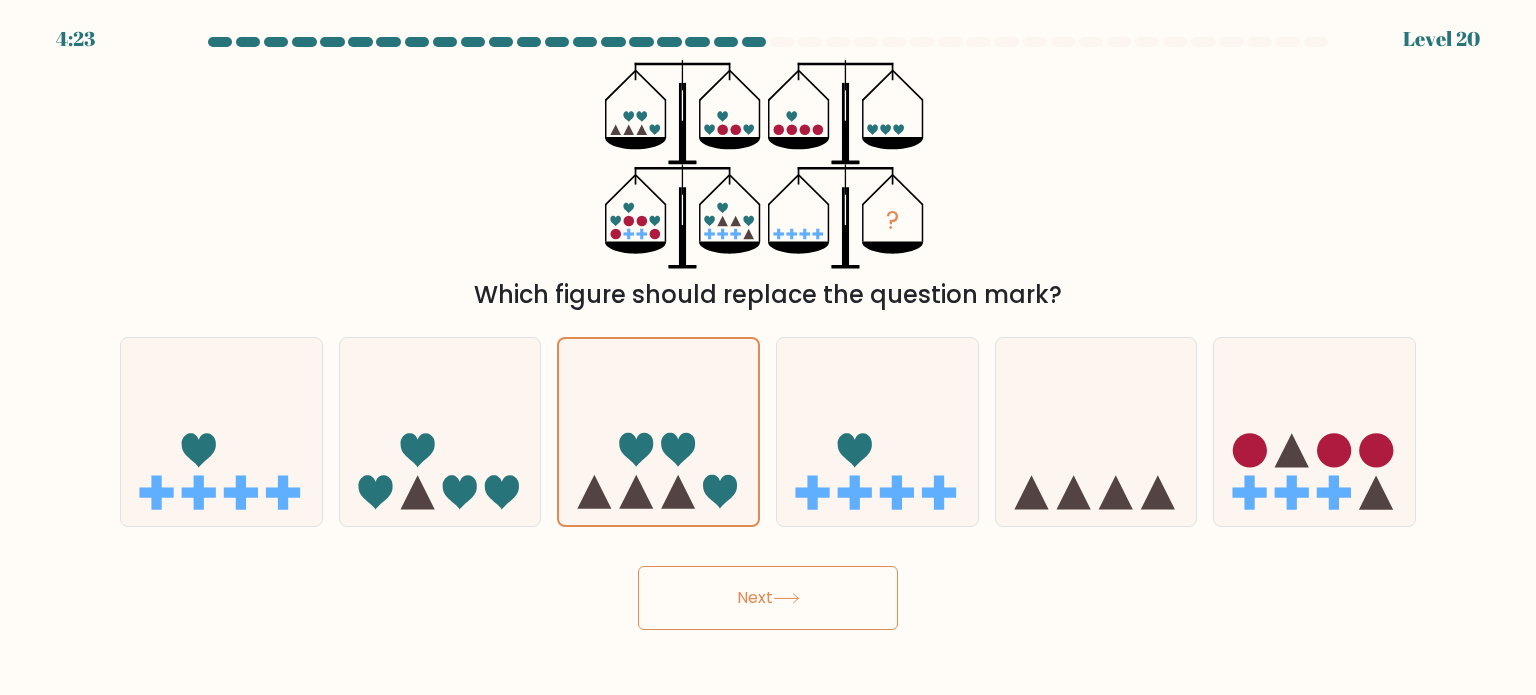 click on "Next" at bounding box center (768, 598) 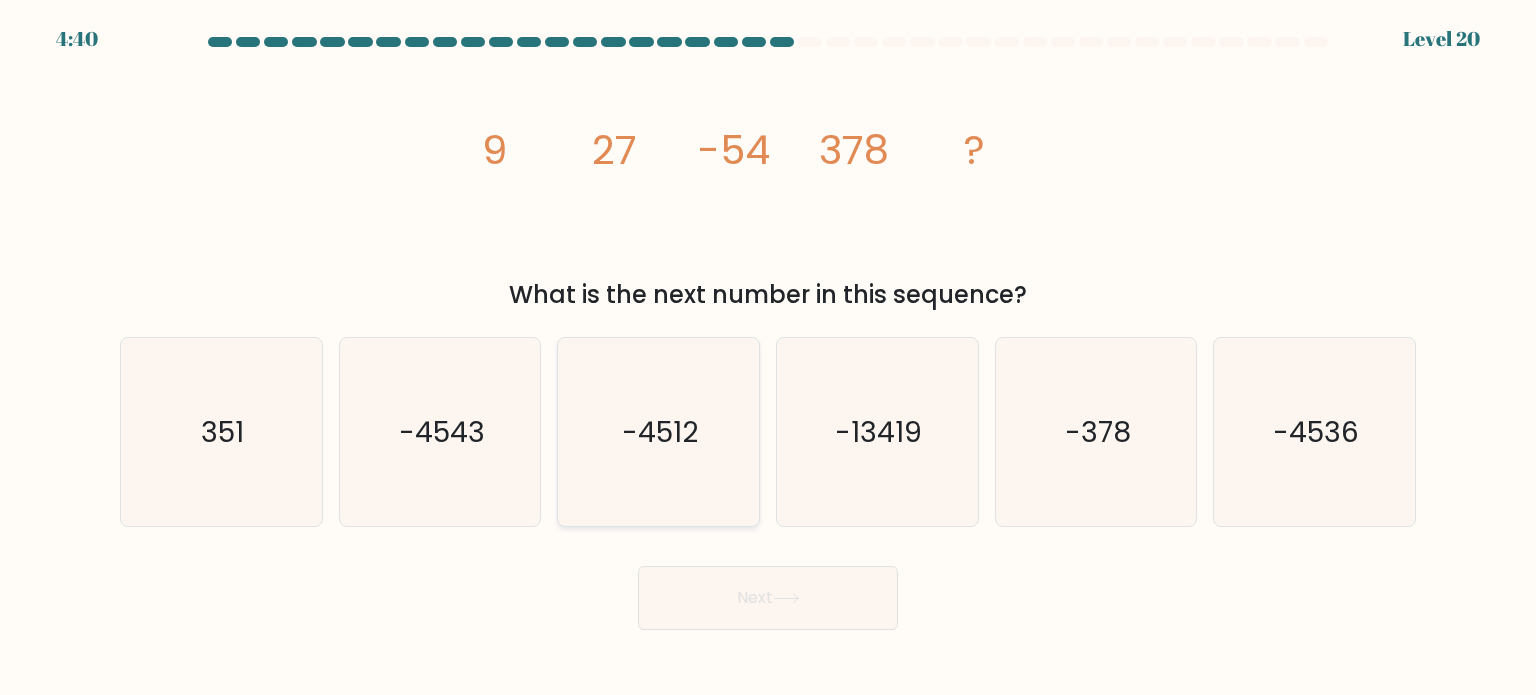 click on "-4512" 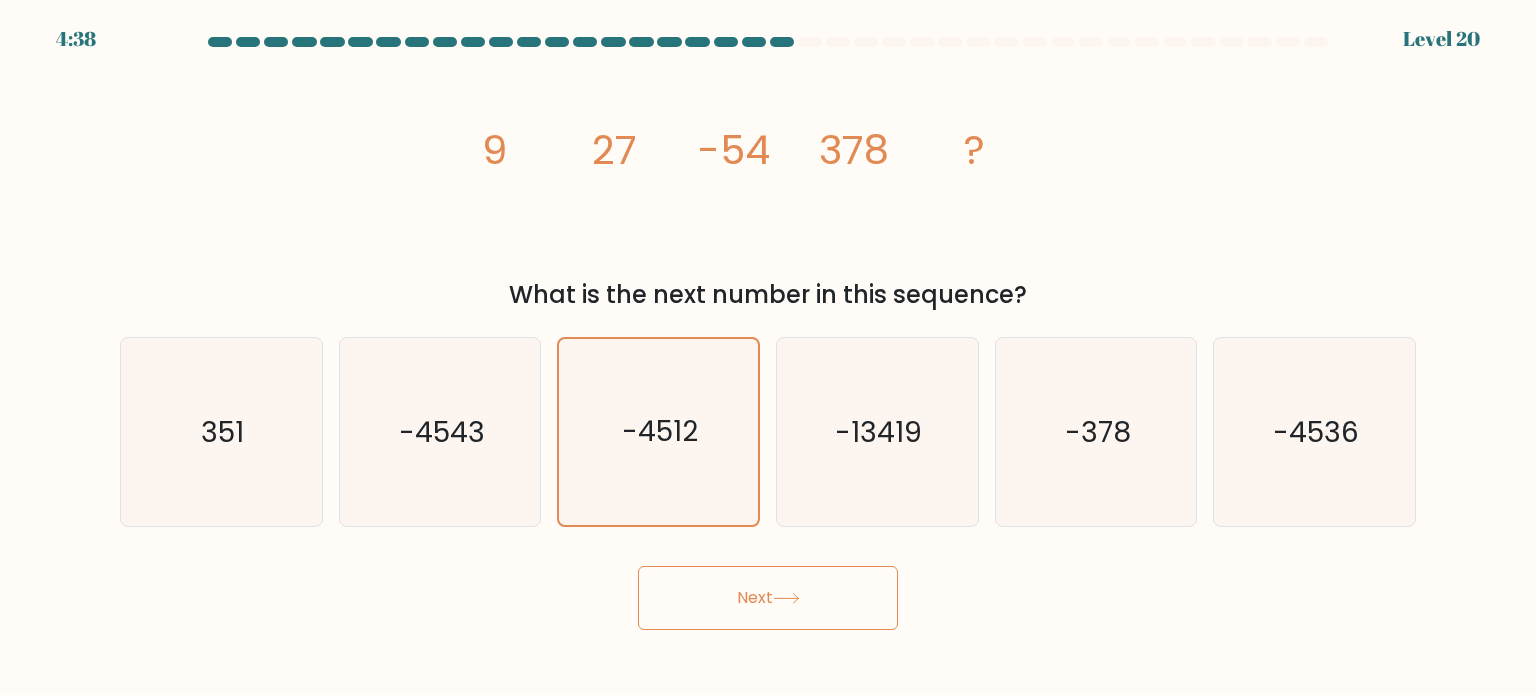 click 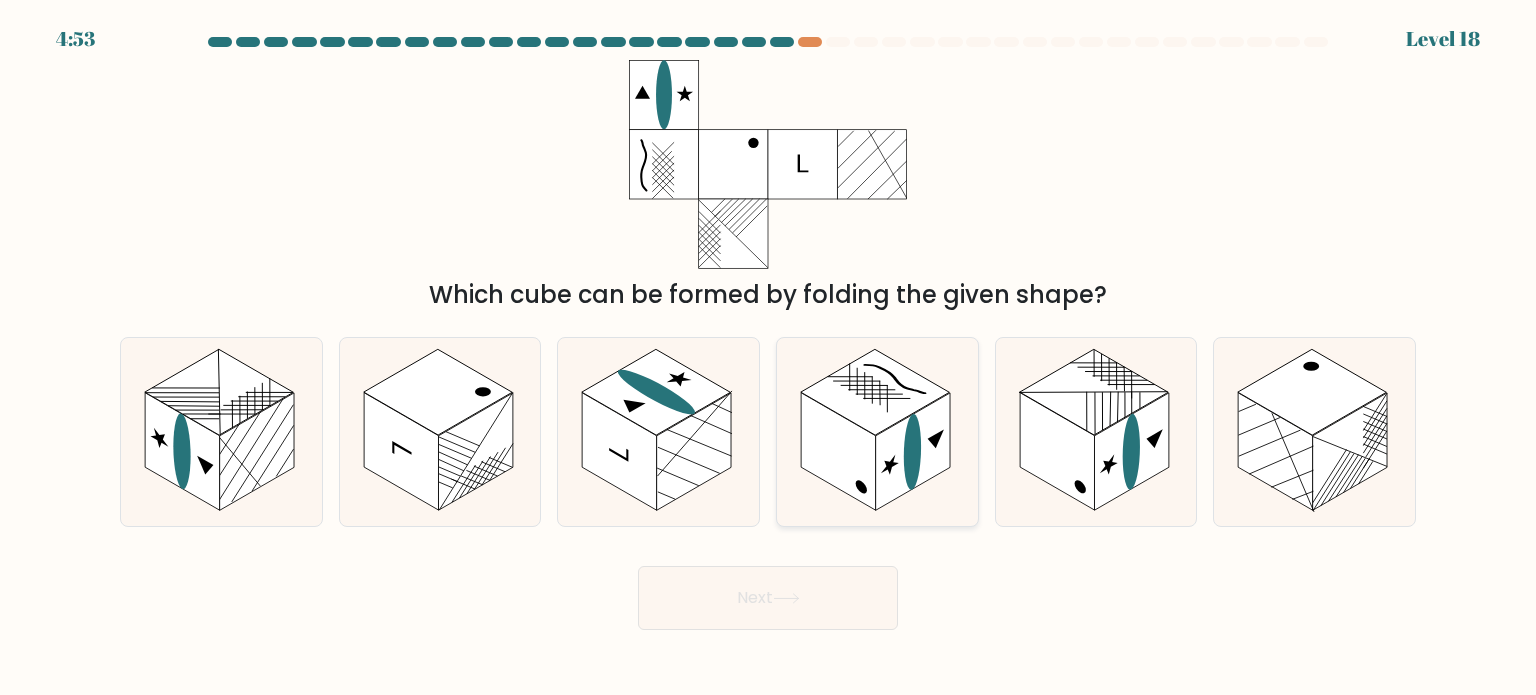 click 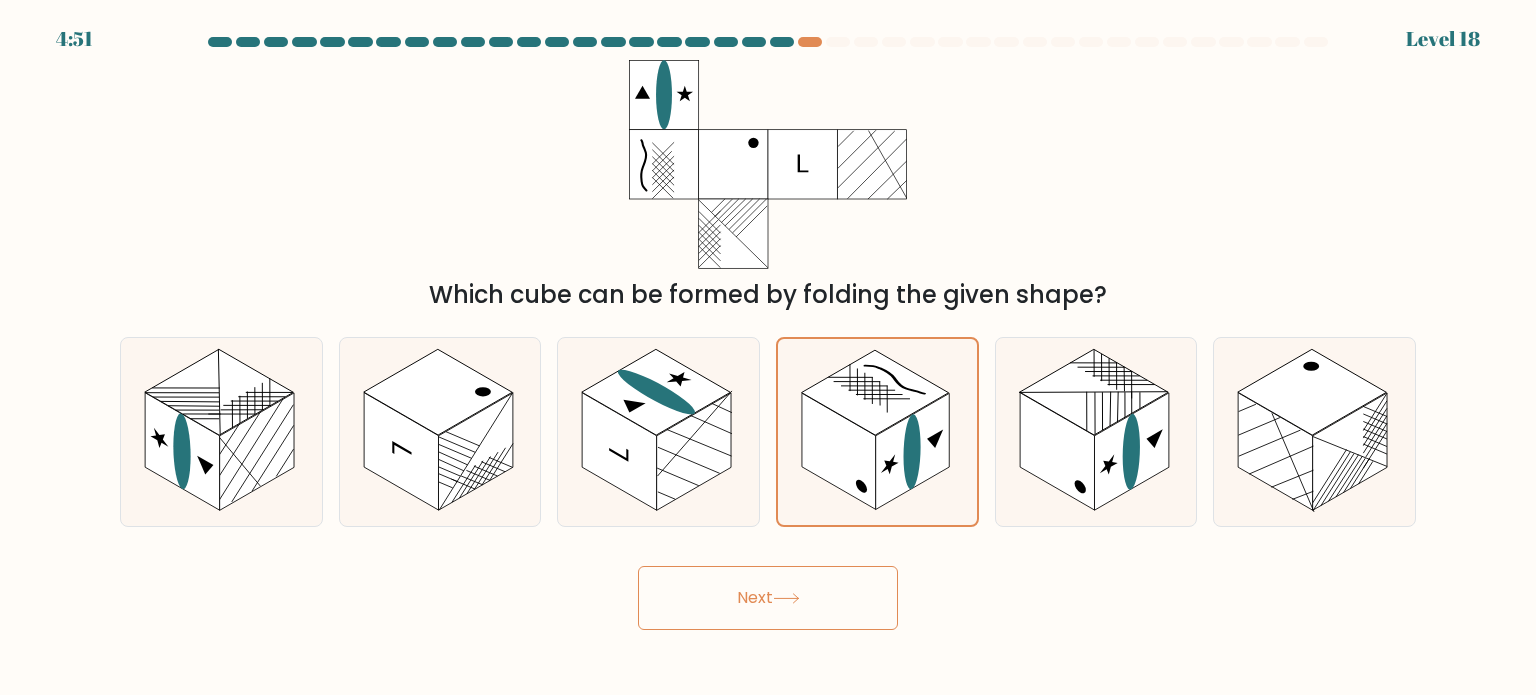 click on "Next" at bounding box center (768, 598) 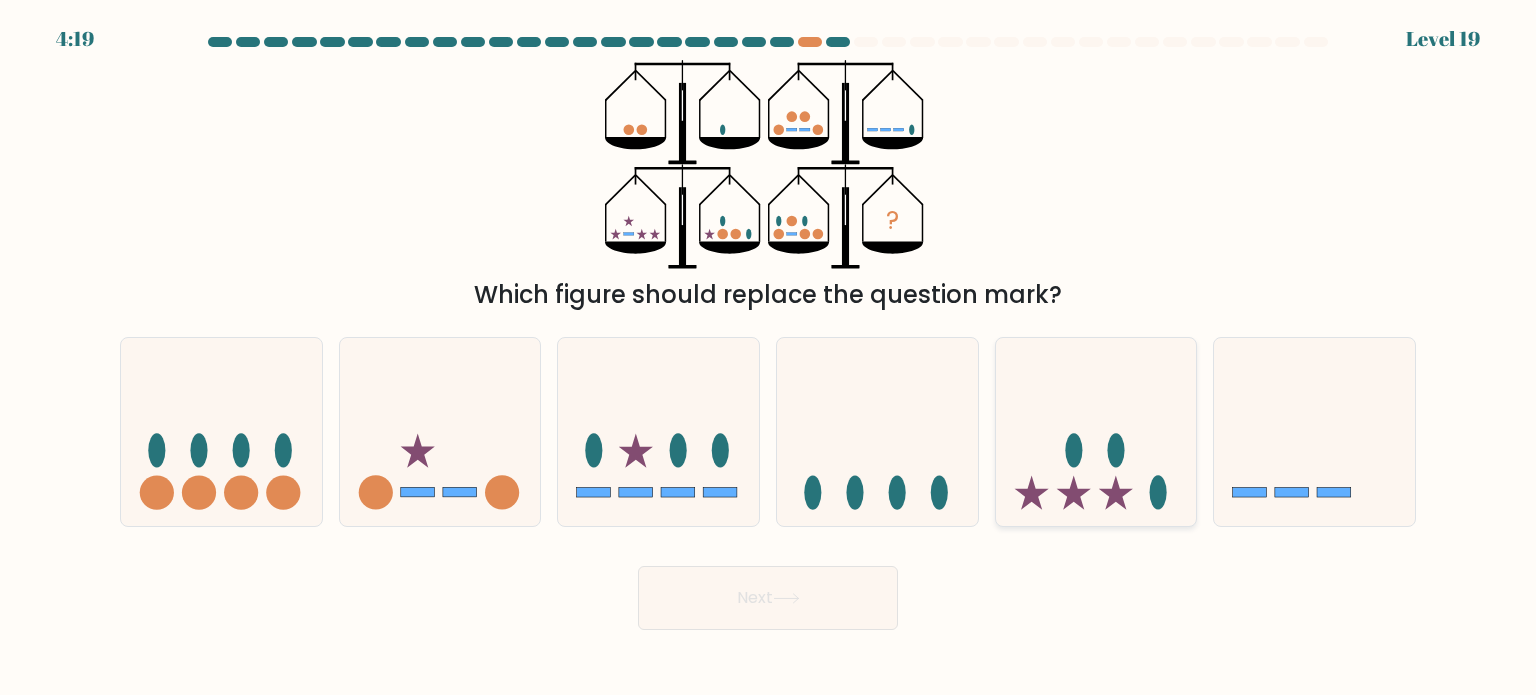 click 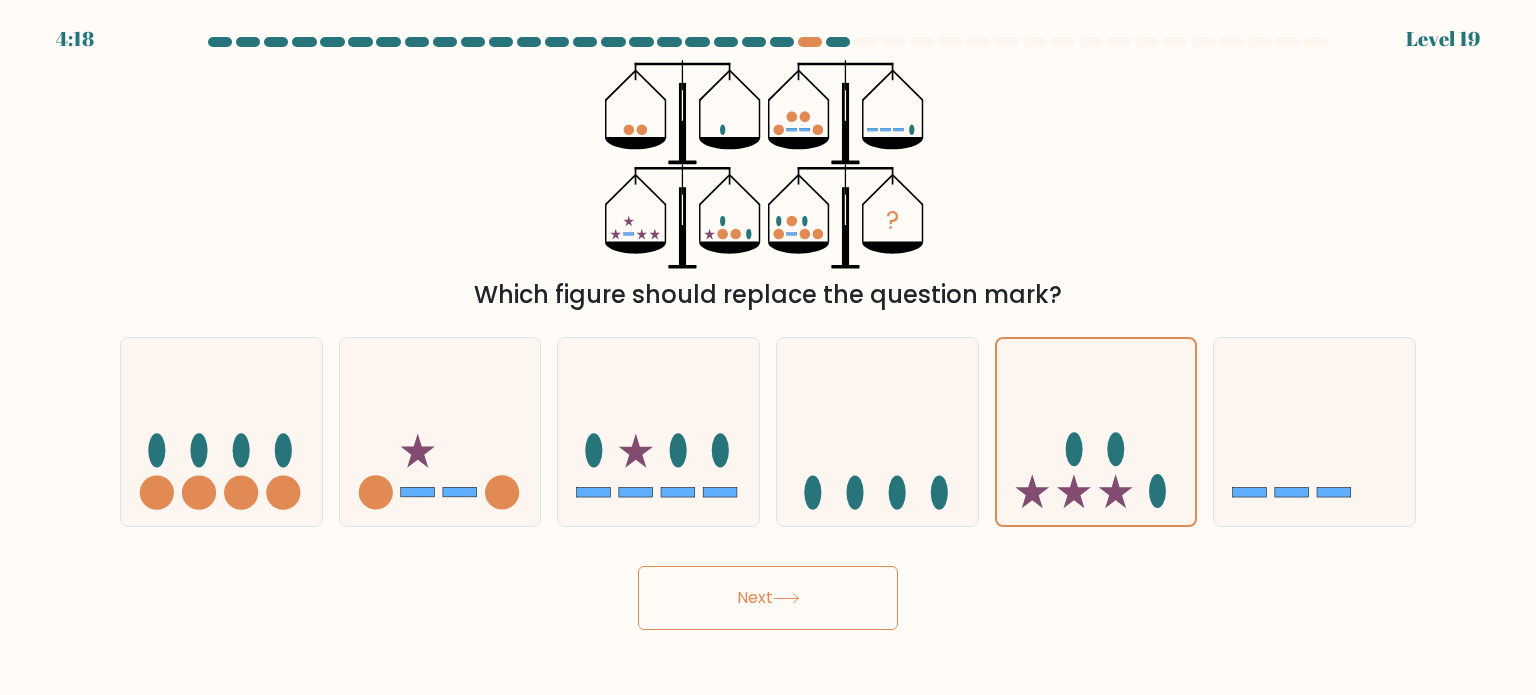 click on "Next" at bounding box center (768, 598) 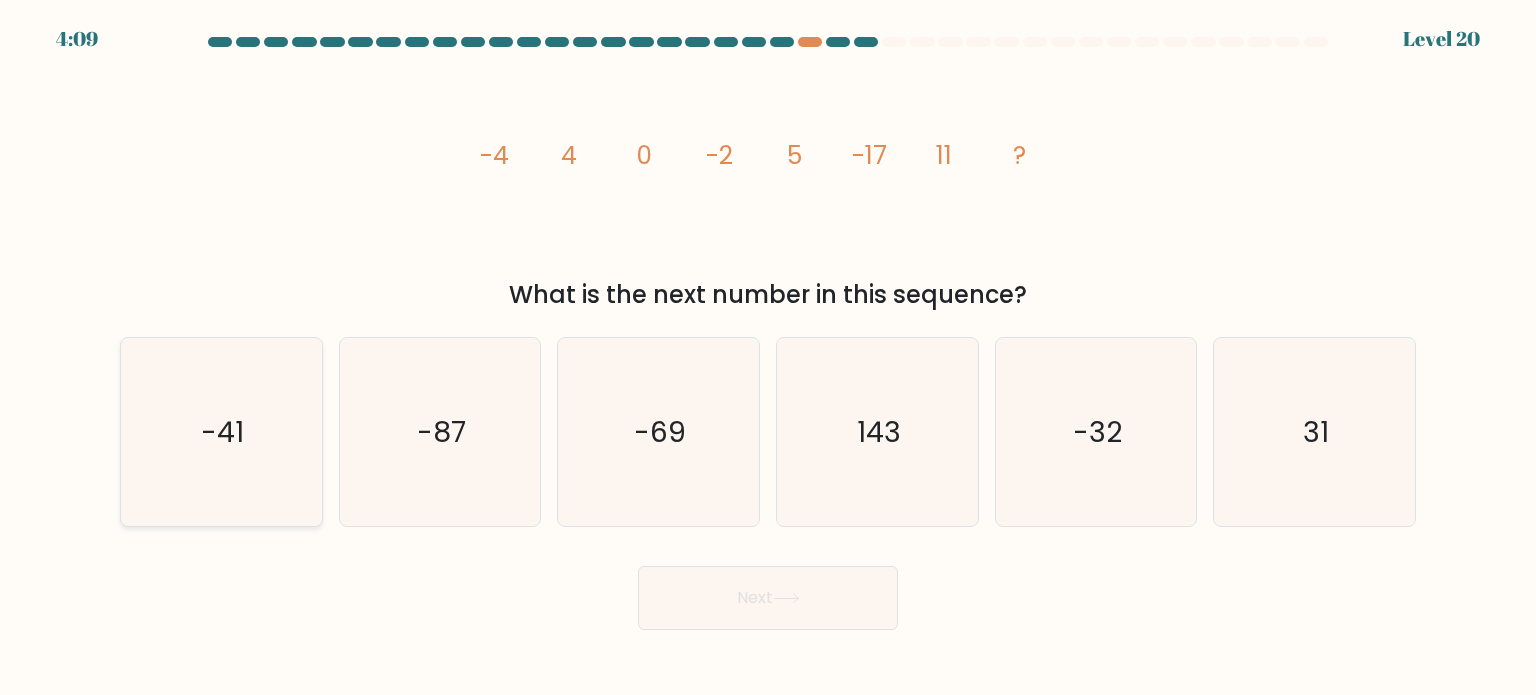 click on "-41" 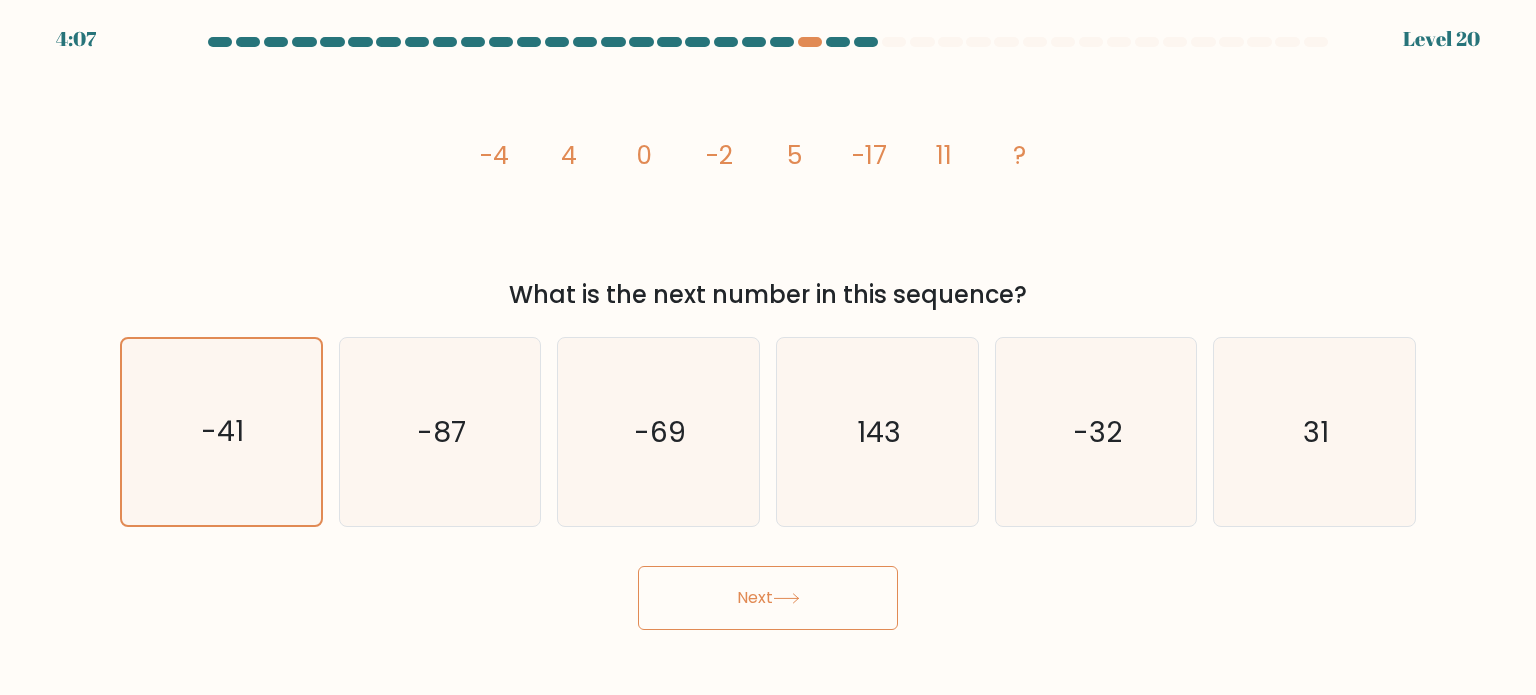 click on "Next" at bounding box center [768, 598] 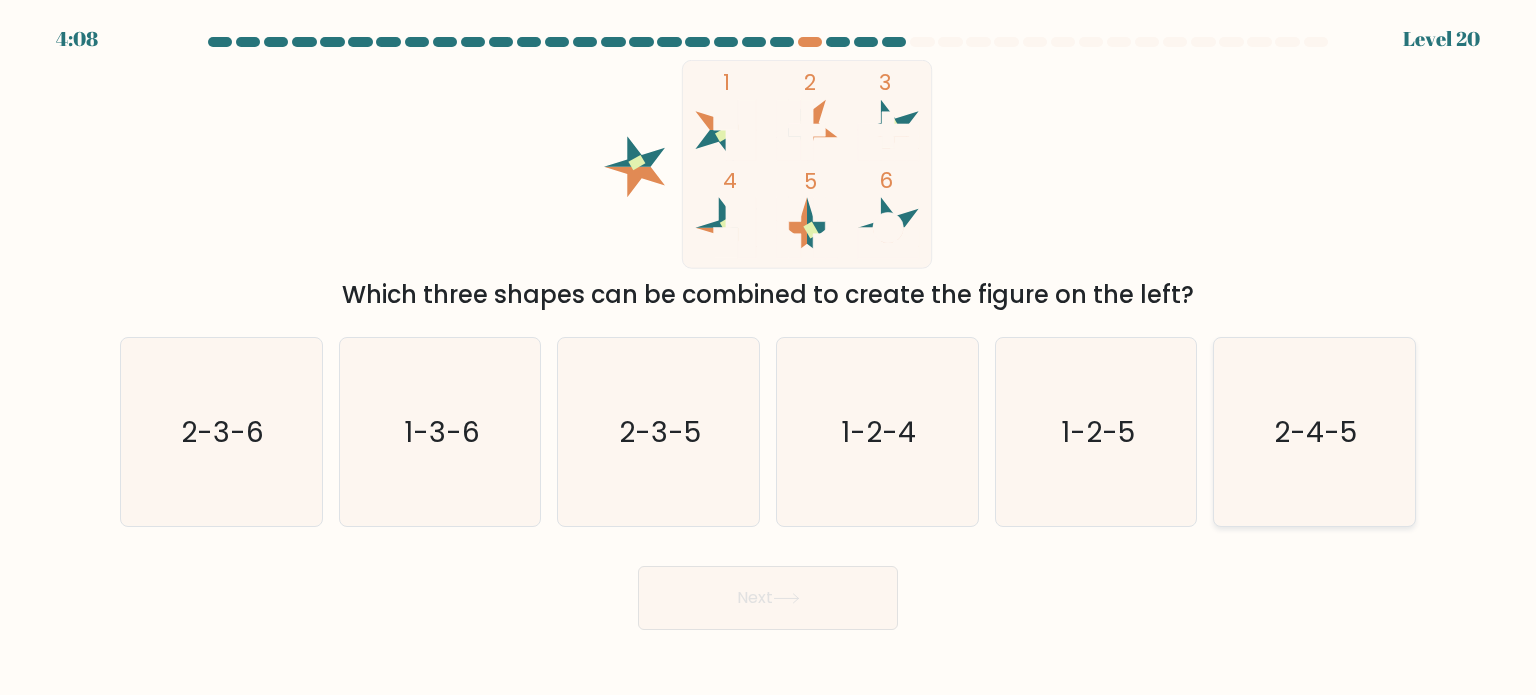 click on "2-4-5" 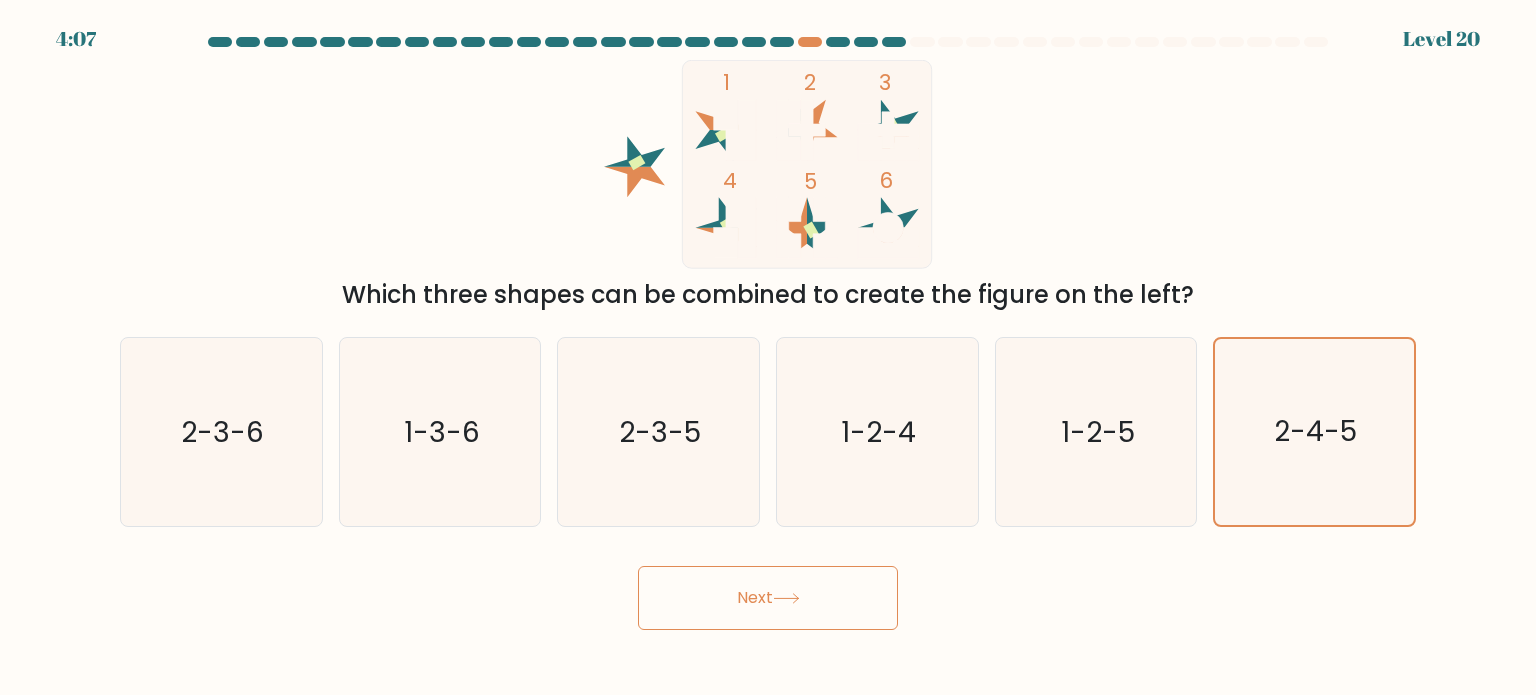 click on "Next" at bounding box center [768, 598] 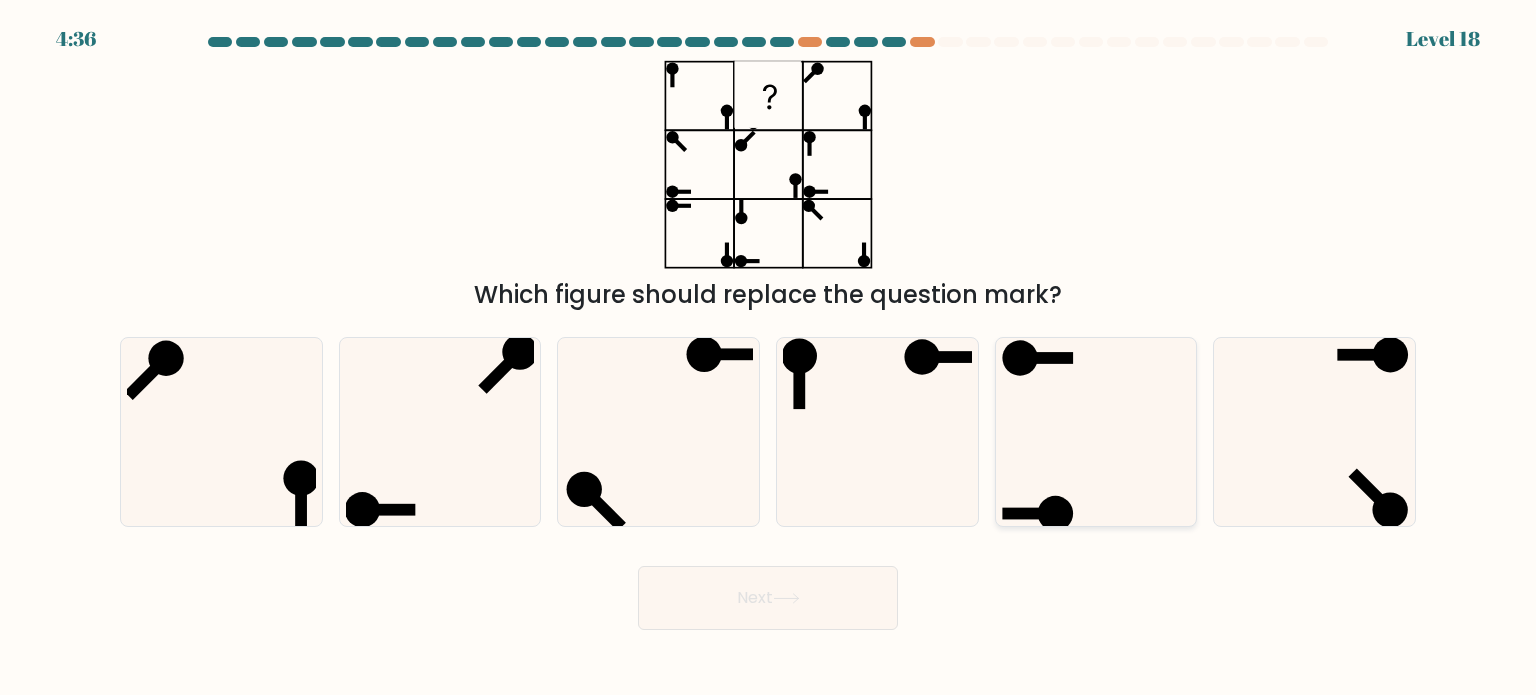 click 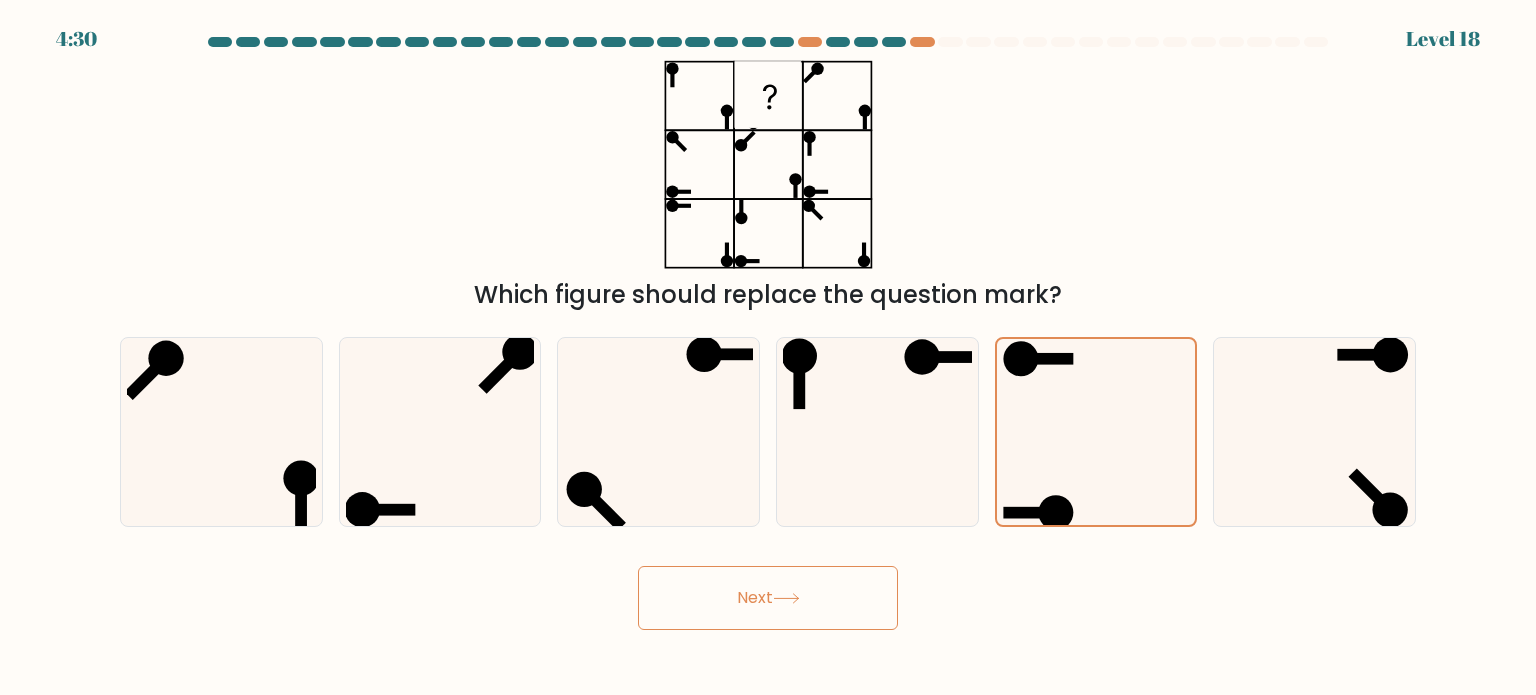 click on "Next" at bounding box center [768, 598] 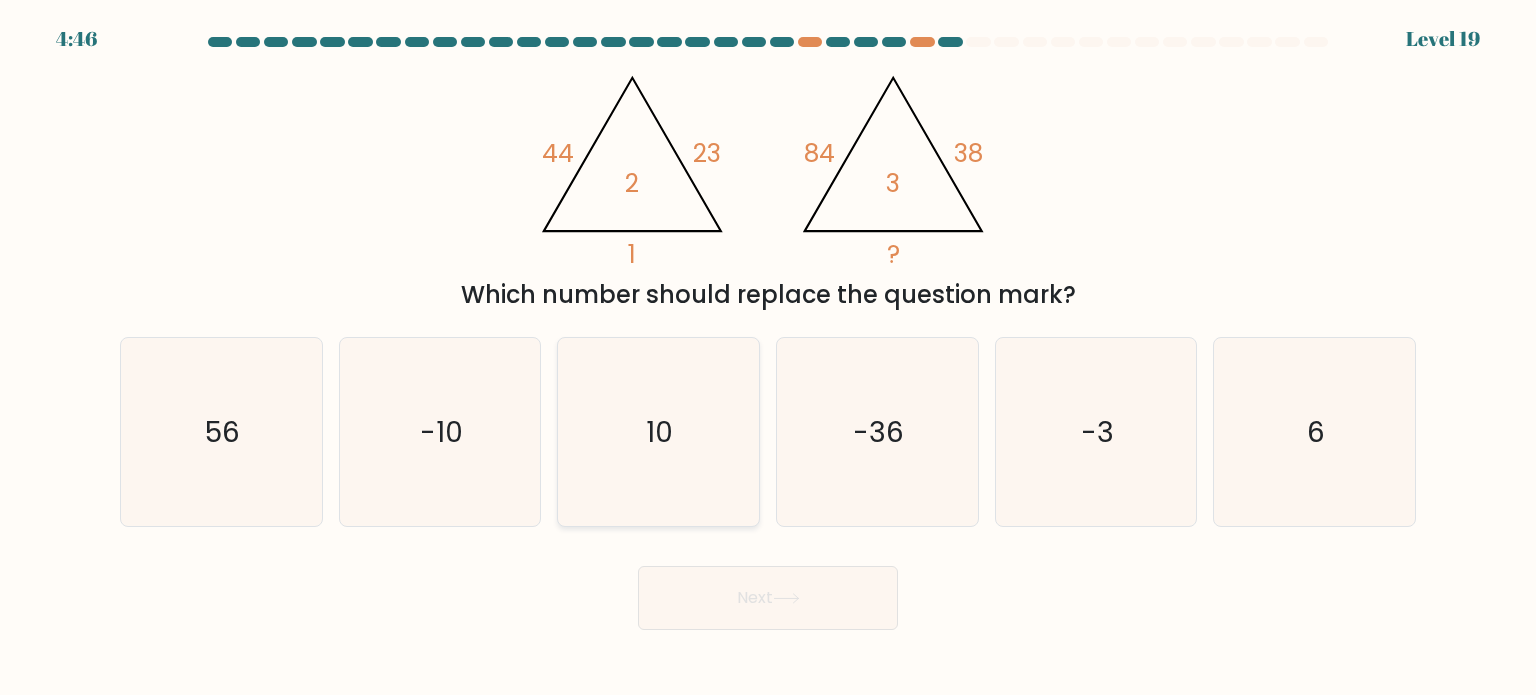 click on "10" 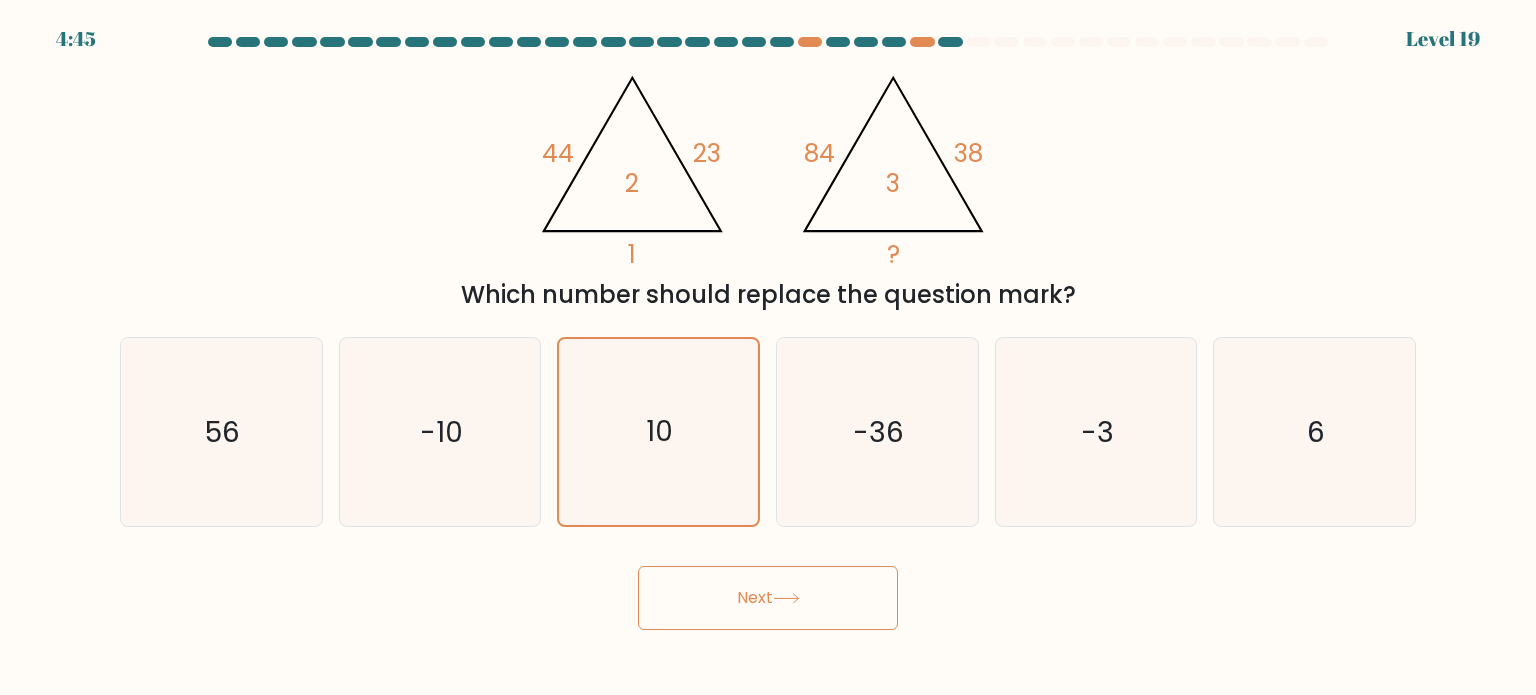 click on "Next" at bounding box center [768, 598] 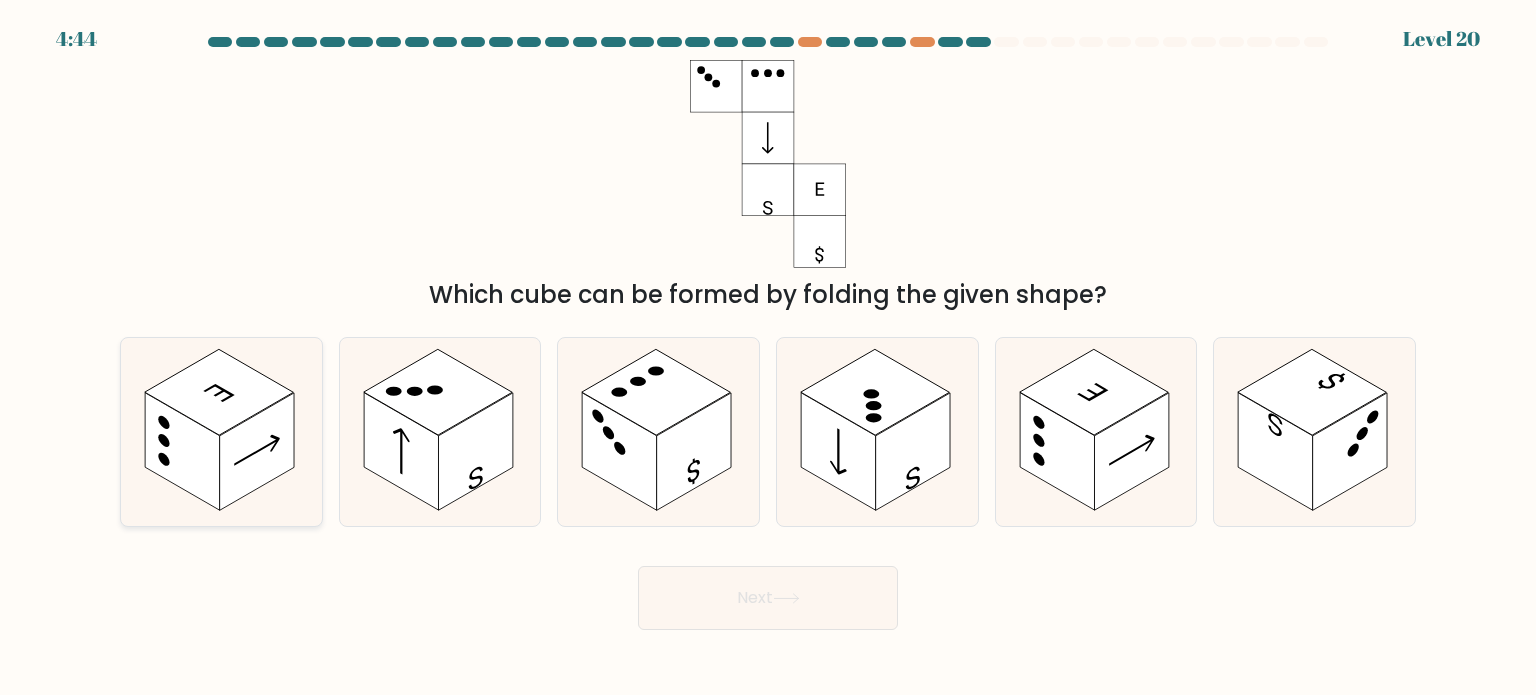 click 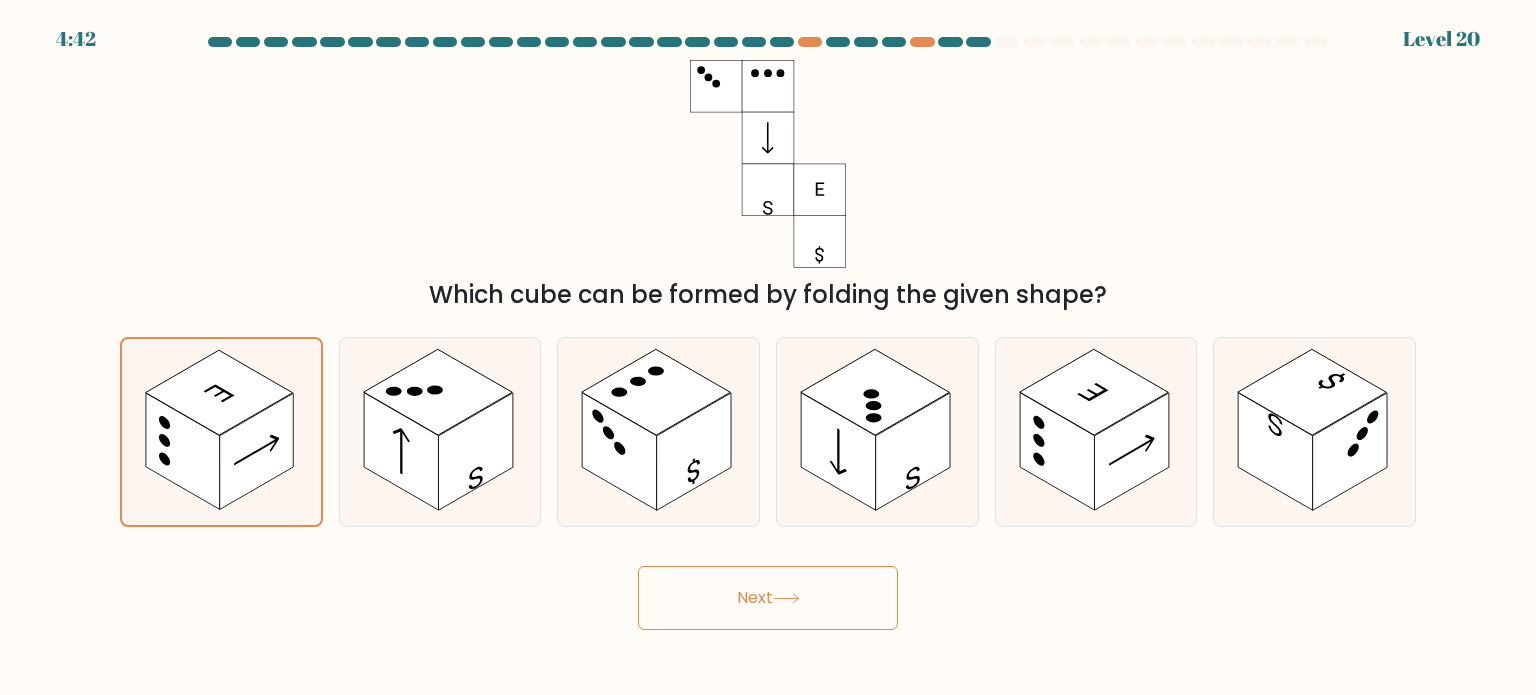 click on "Next" at bounding box center (768, 598) 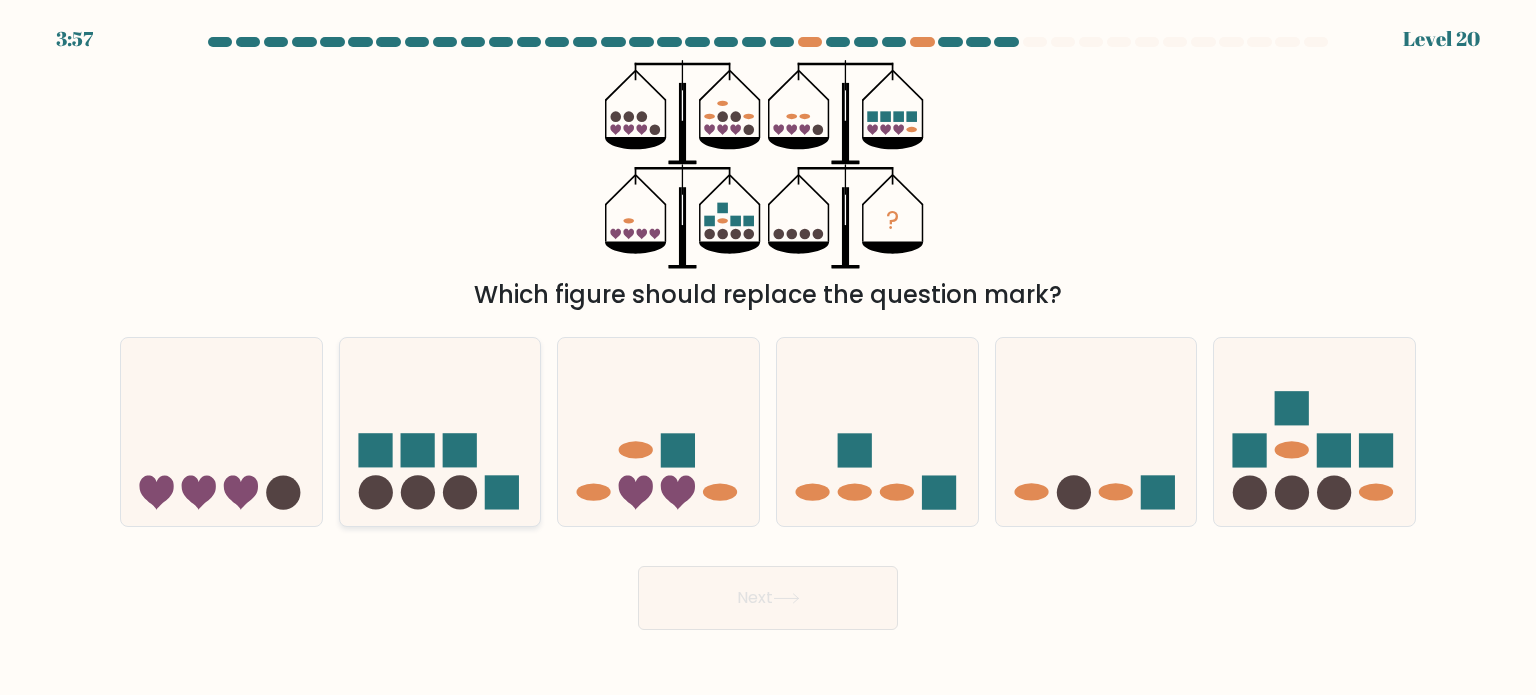 click 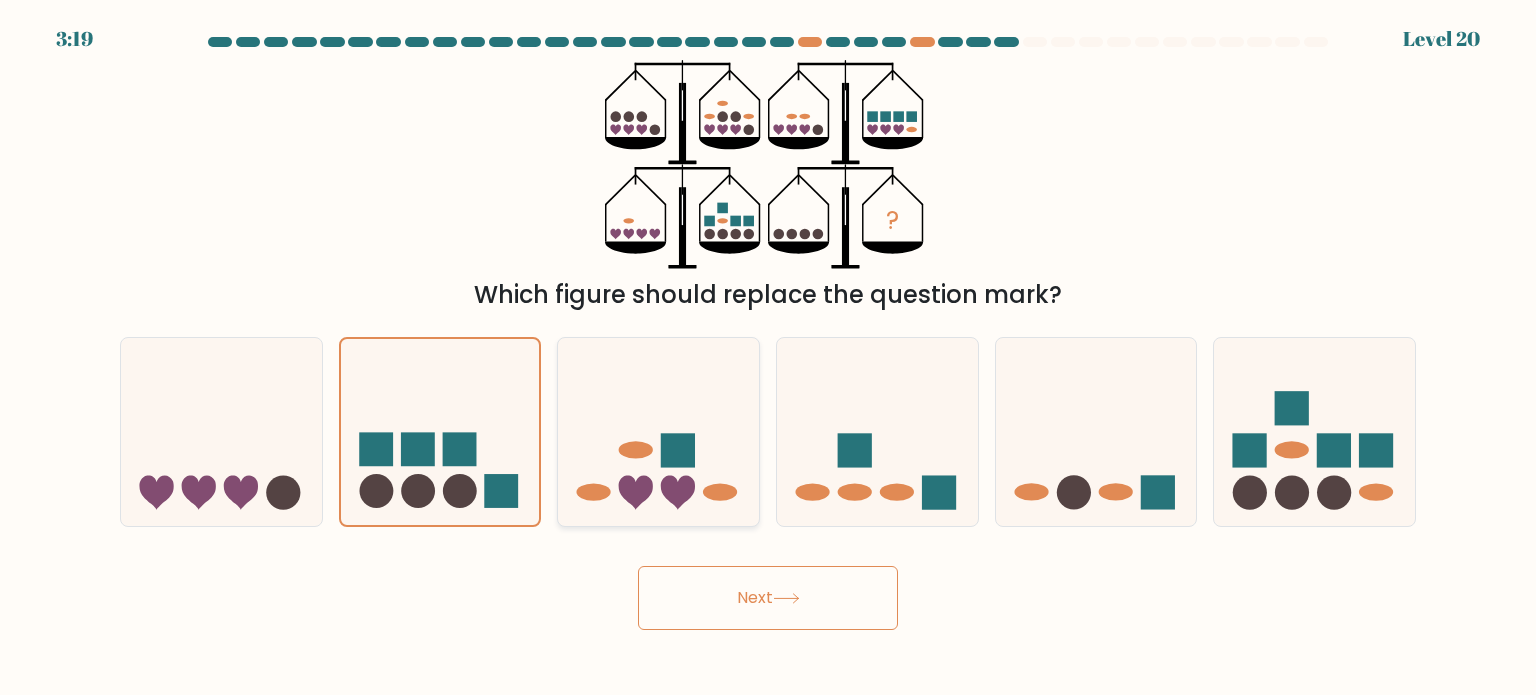 click 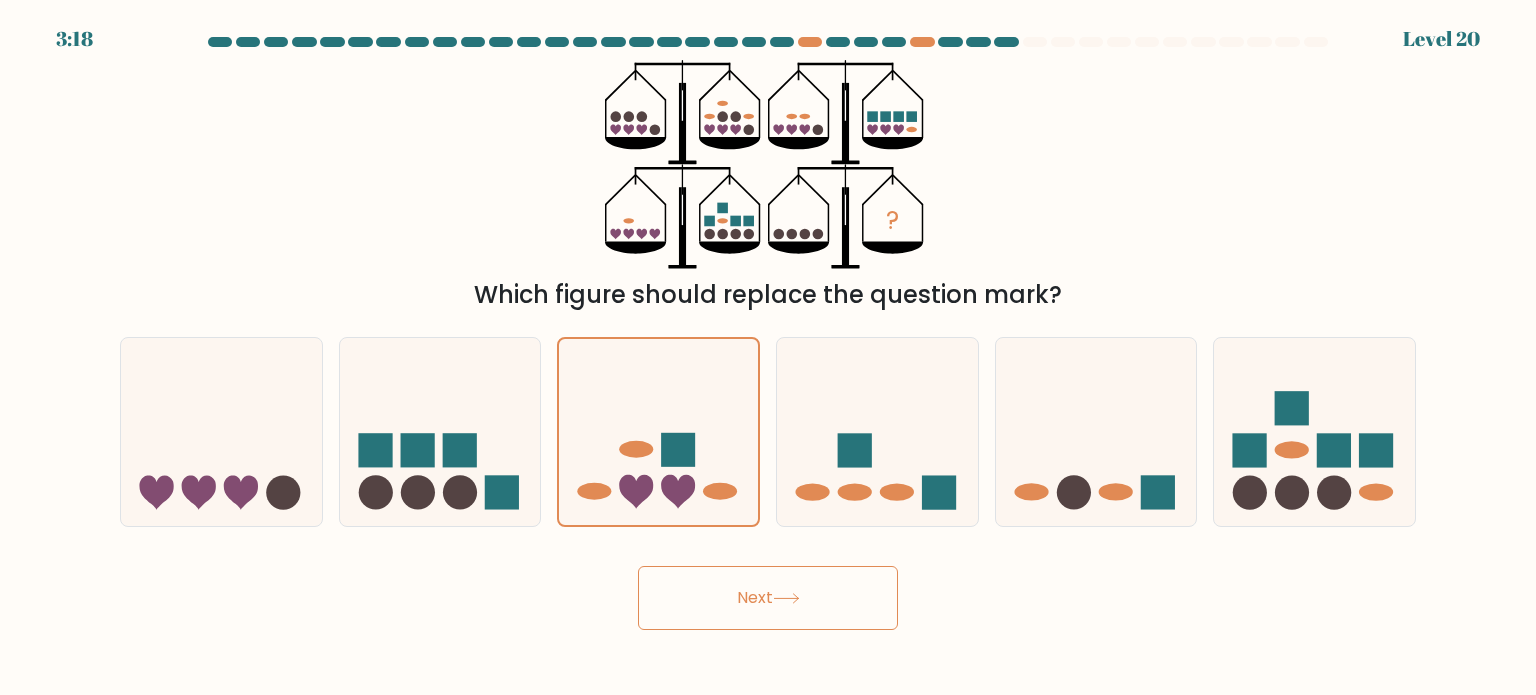 click on "Next" at bounding box center [768, 598] 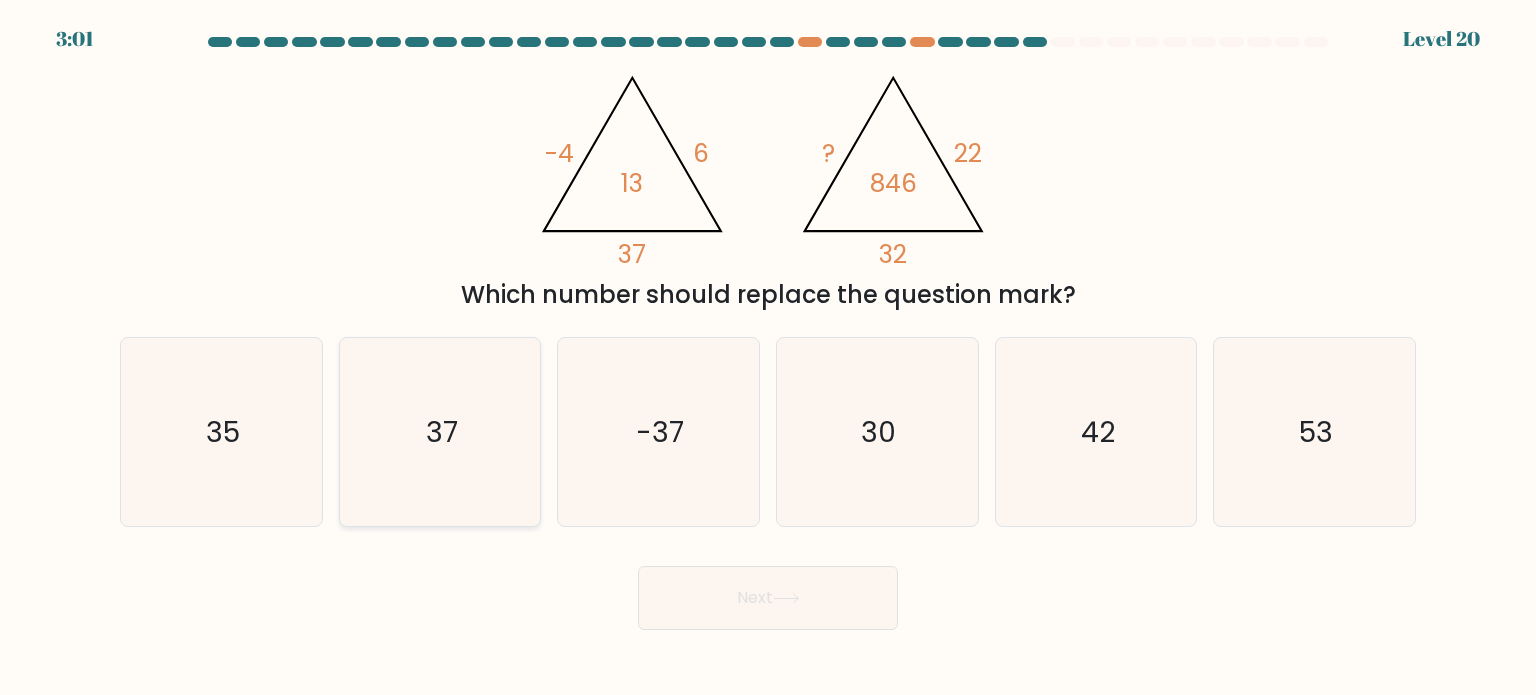 click on "37" 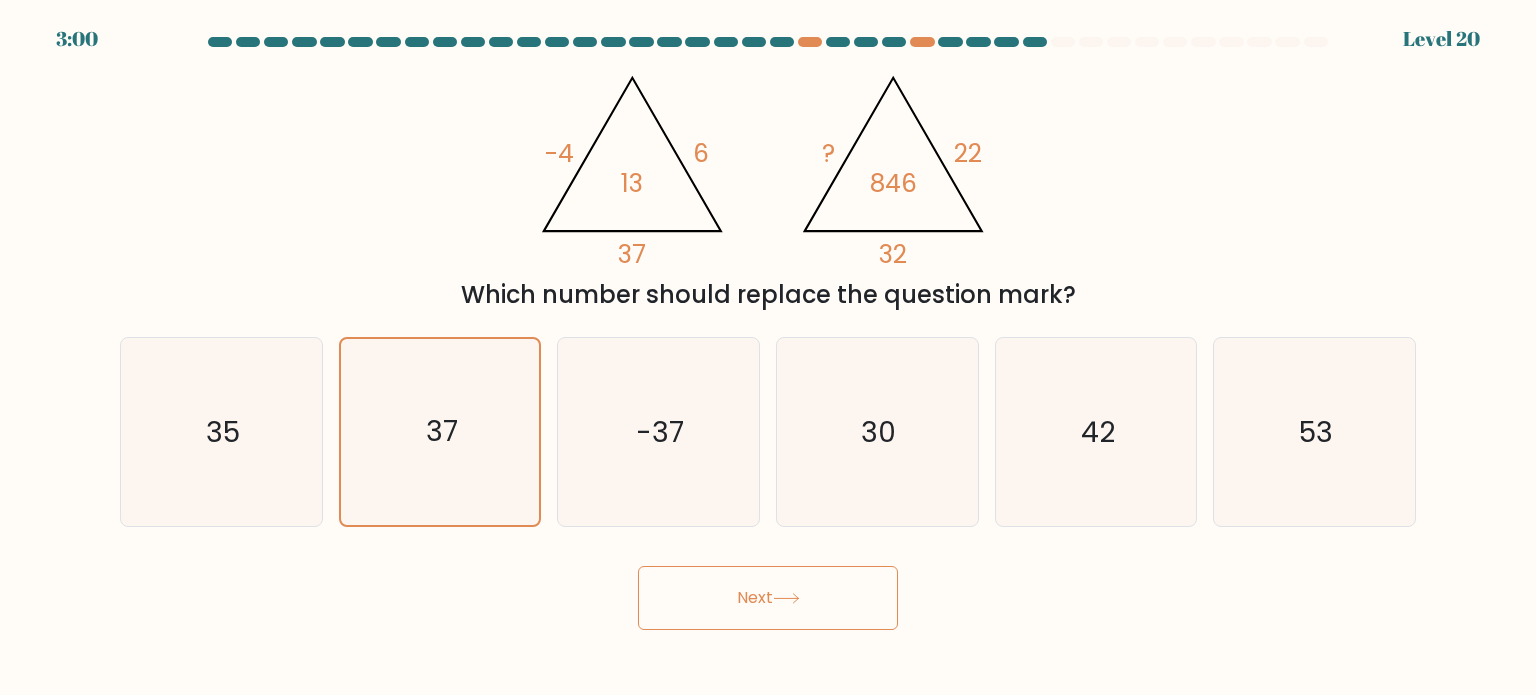 click on "Next" at bounding box center (768, 598) 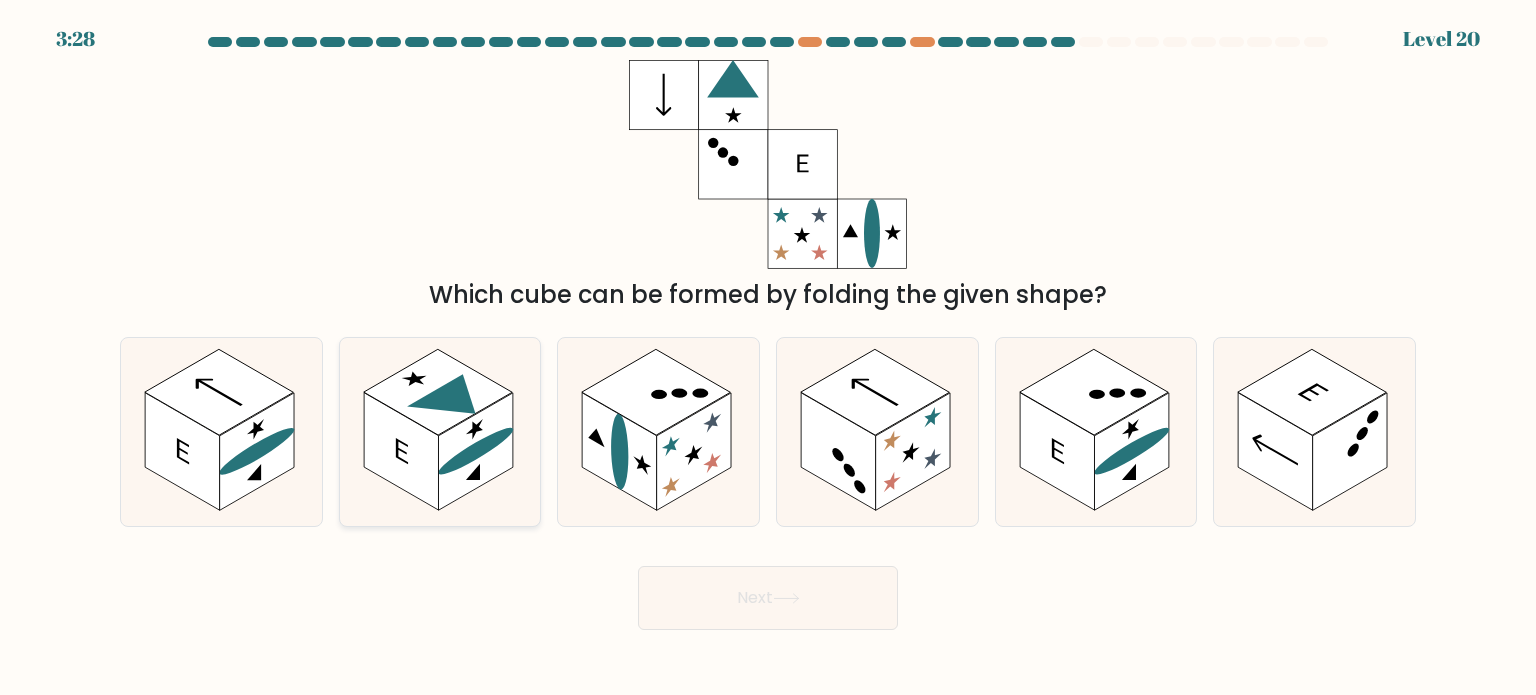click 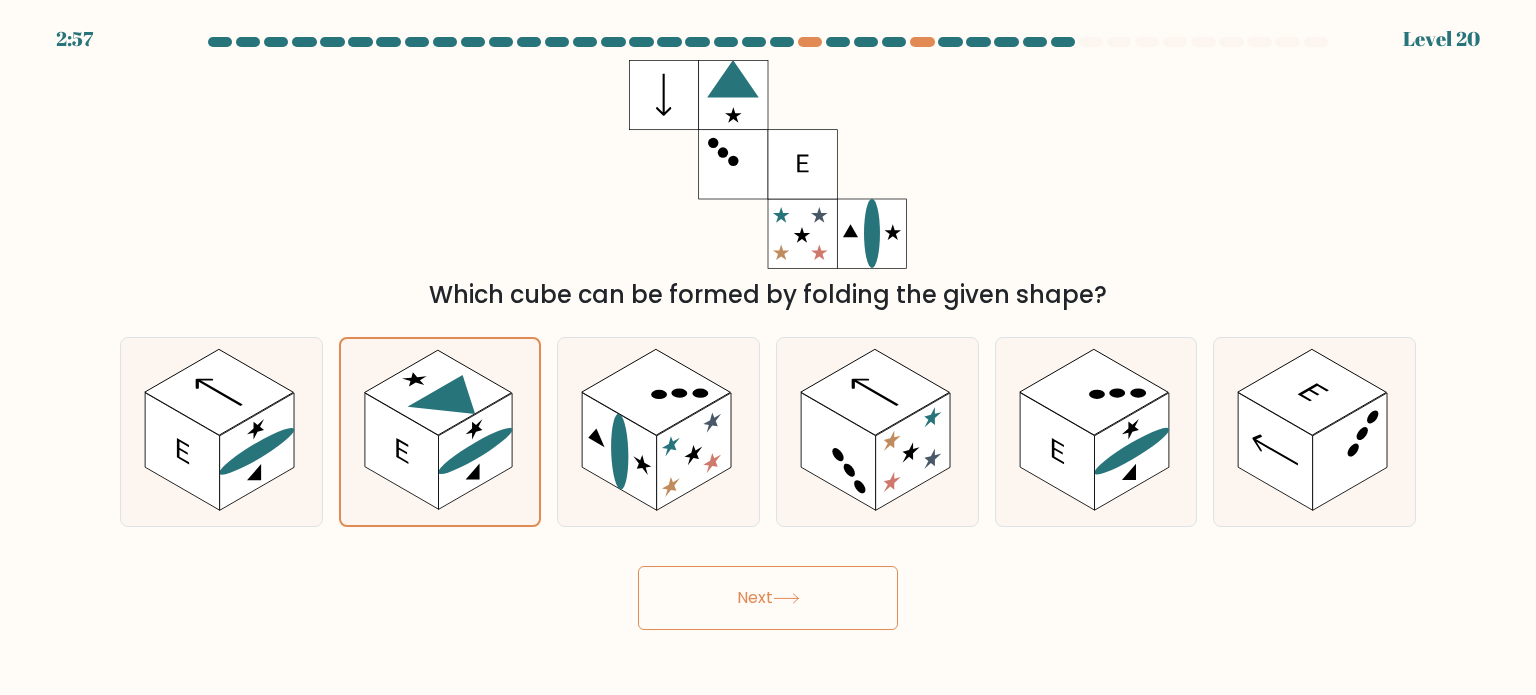 click on "Next" at bounding box center [768, 598] 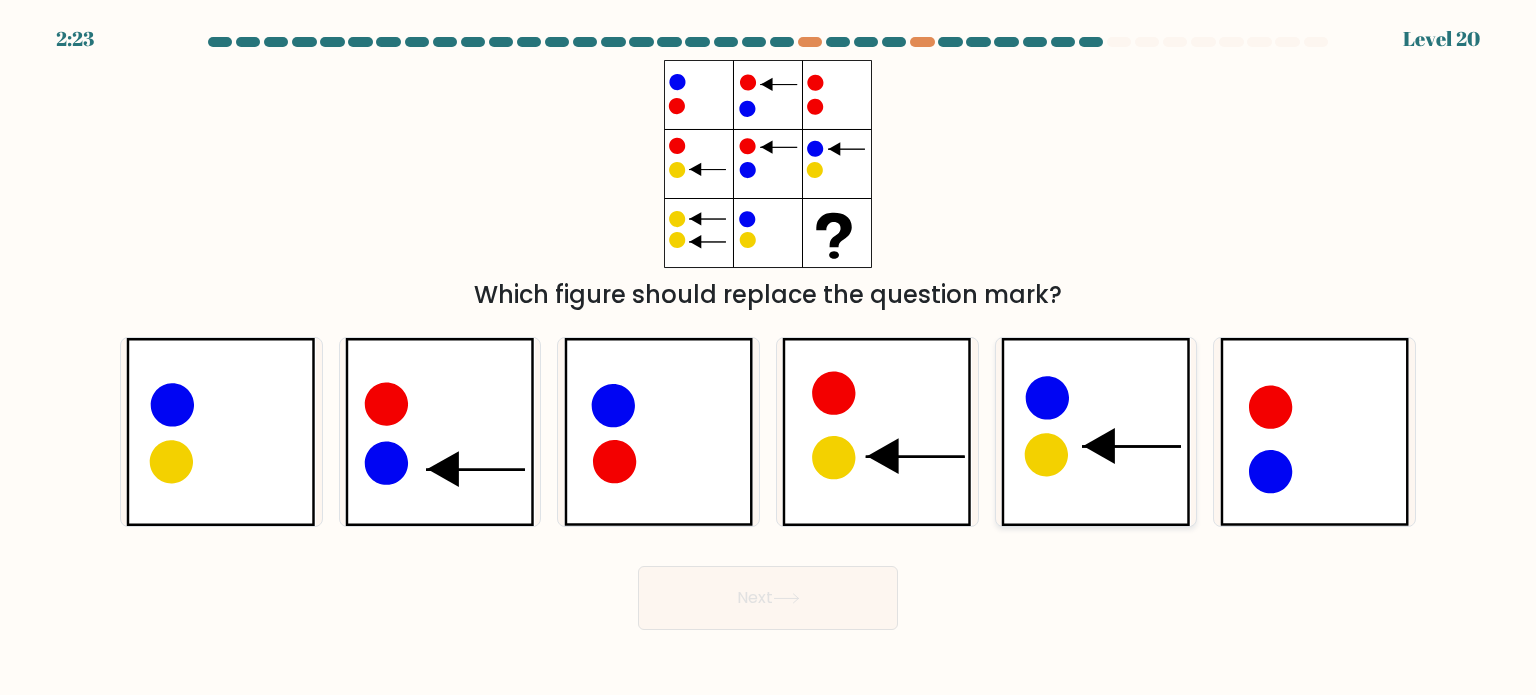click 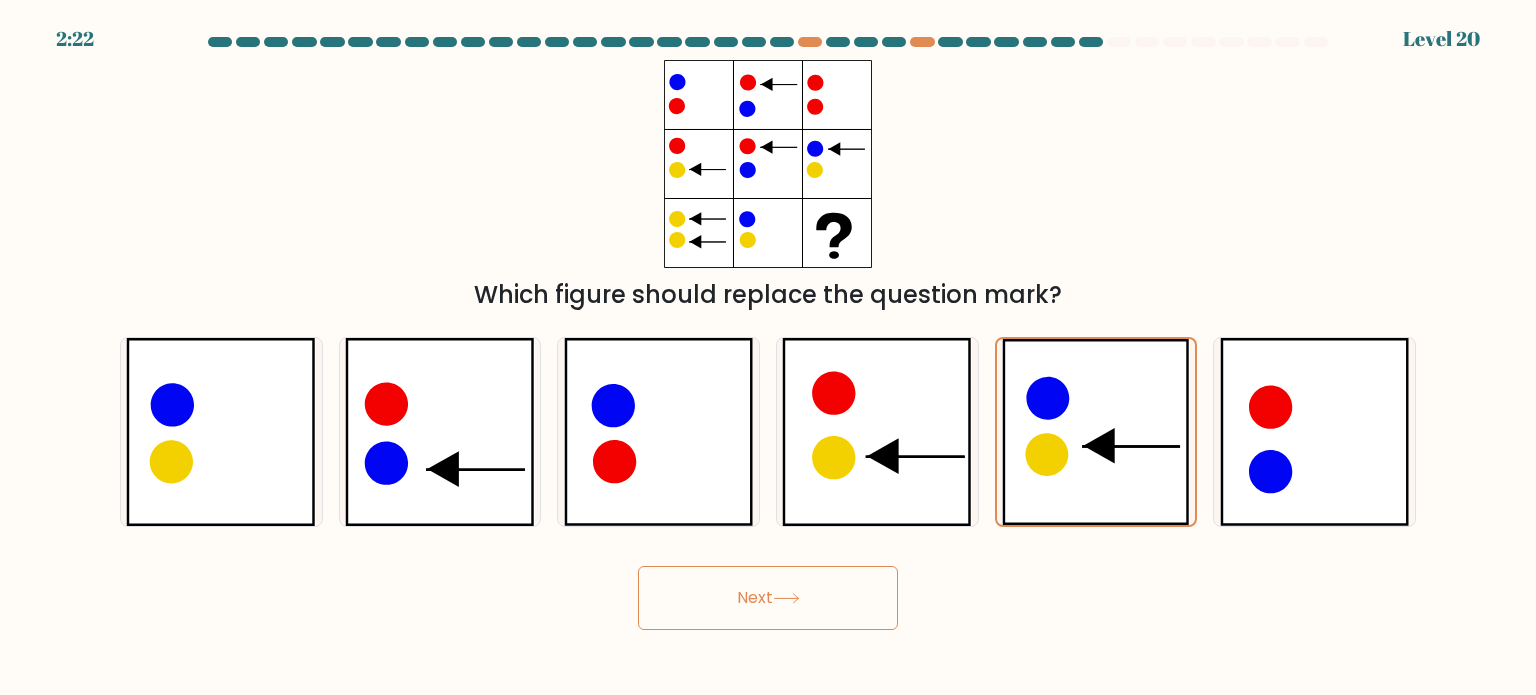 click on "Next" at bounding box center [768, 598] 